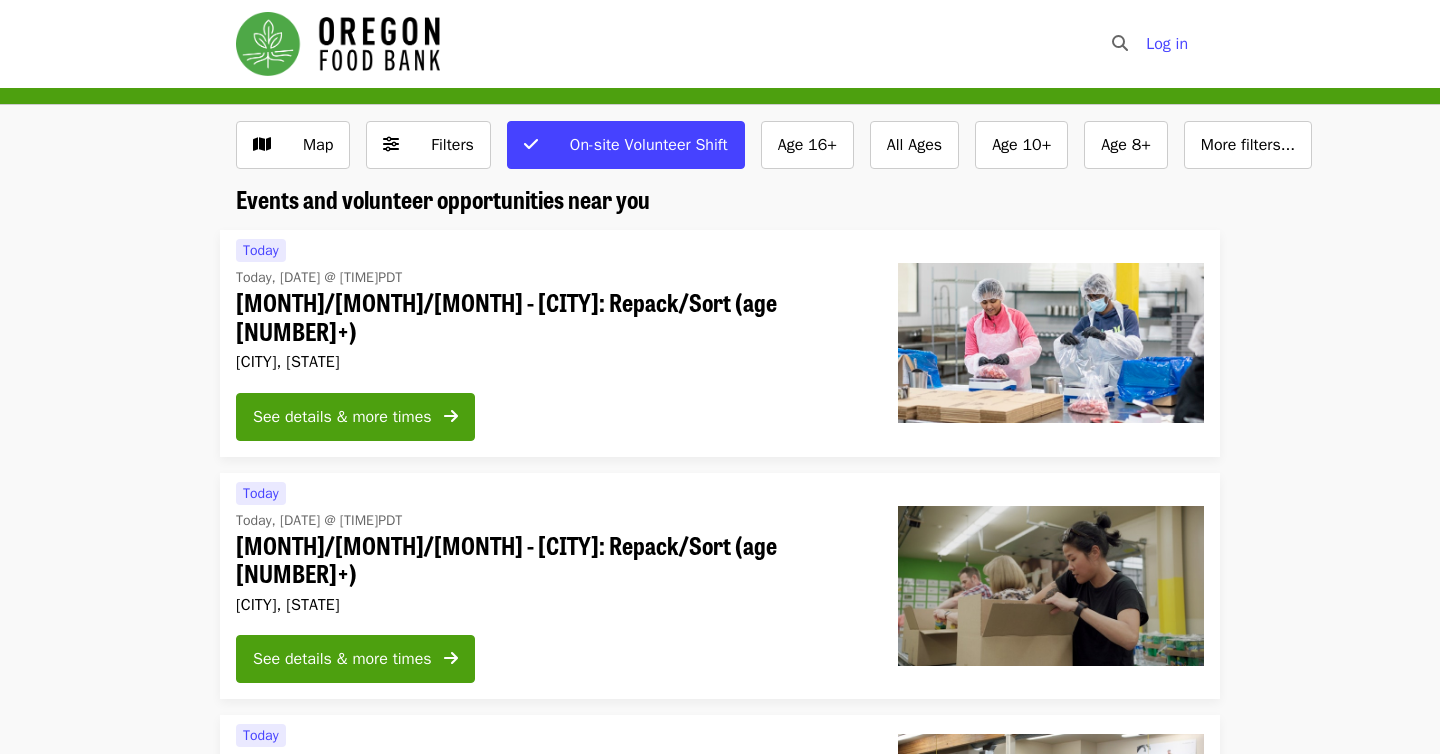 scroll, scrollTop: 130, scrollLeft: 0, axis: vertical 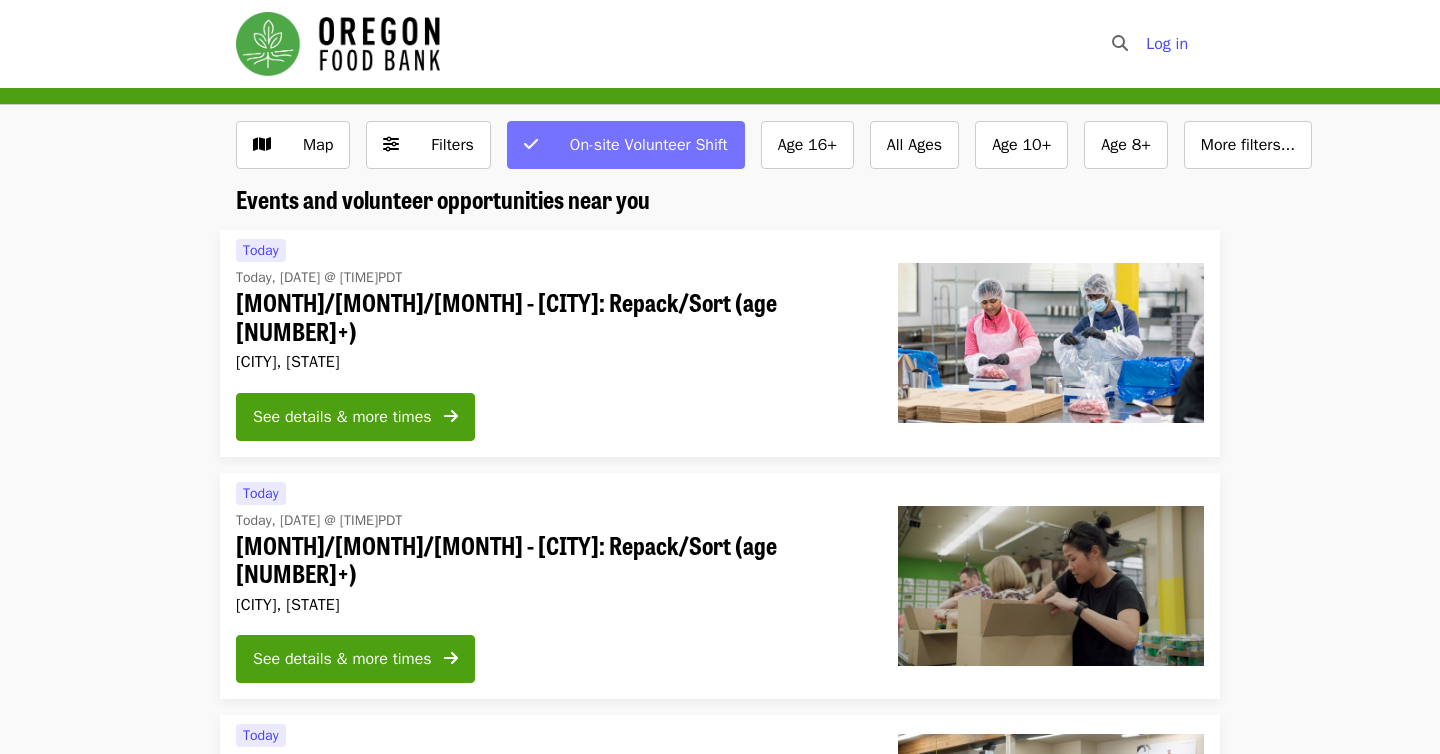 click on "On-site Volunteer Shift" at bounding box center (649, 145) 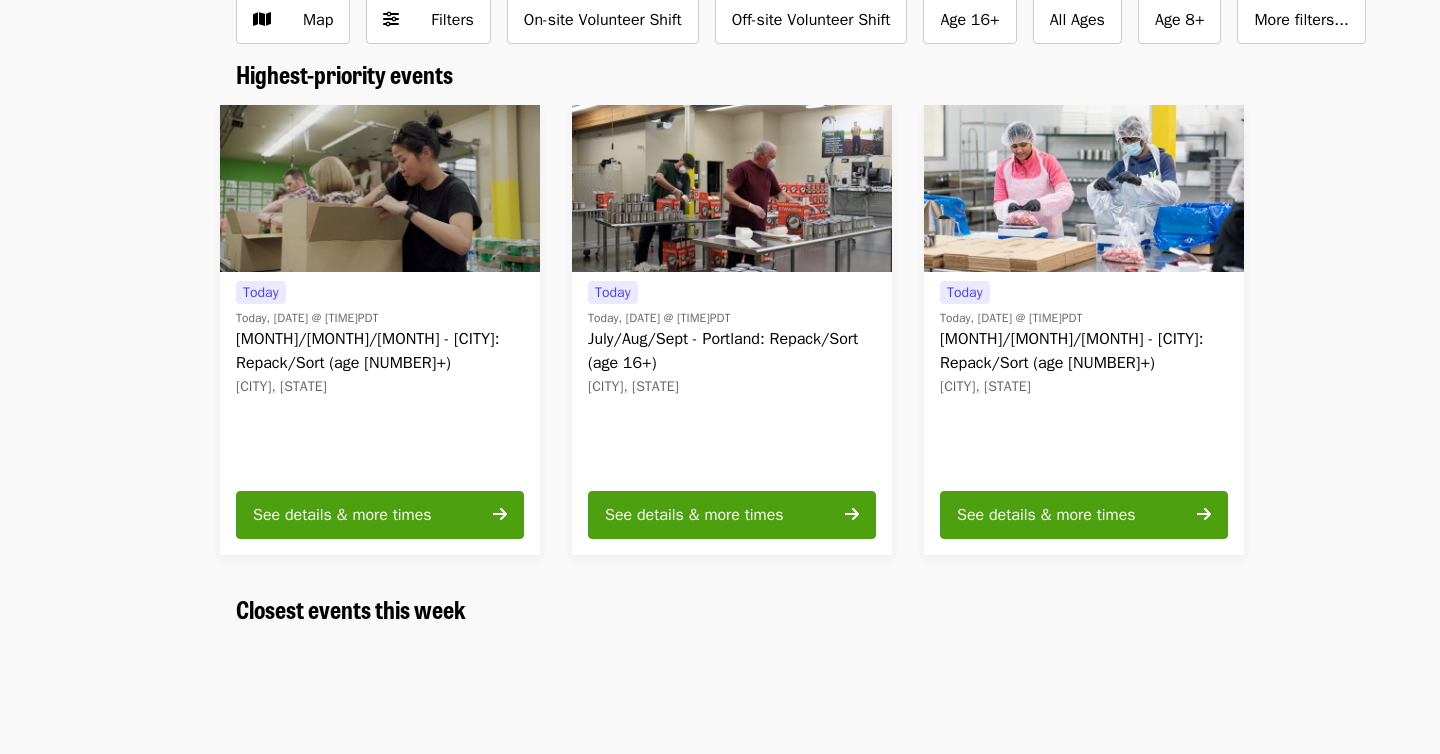 scroll, scrollTop: 0, scrollLeft: 0, axis: both 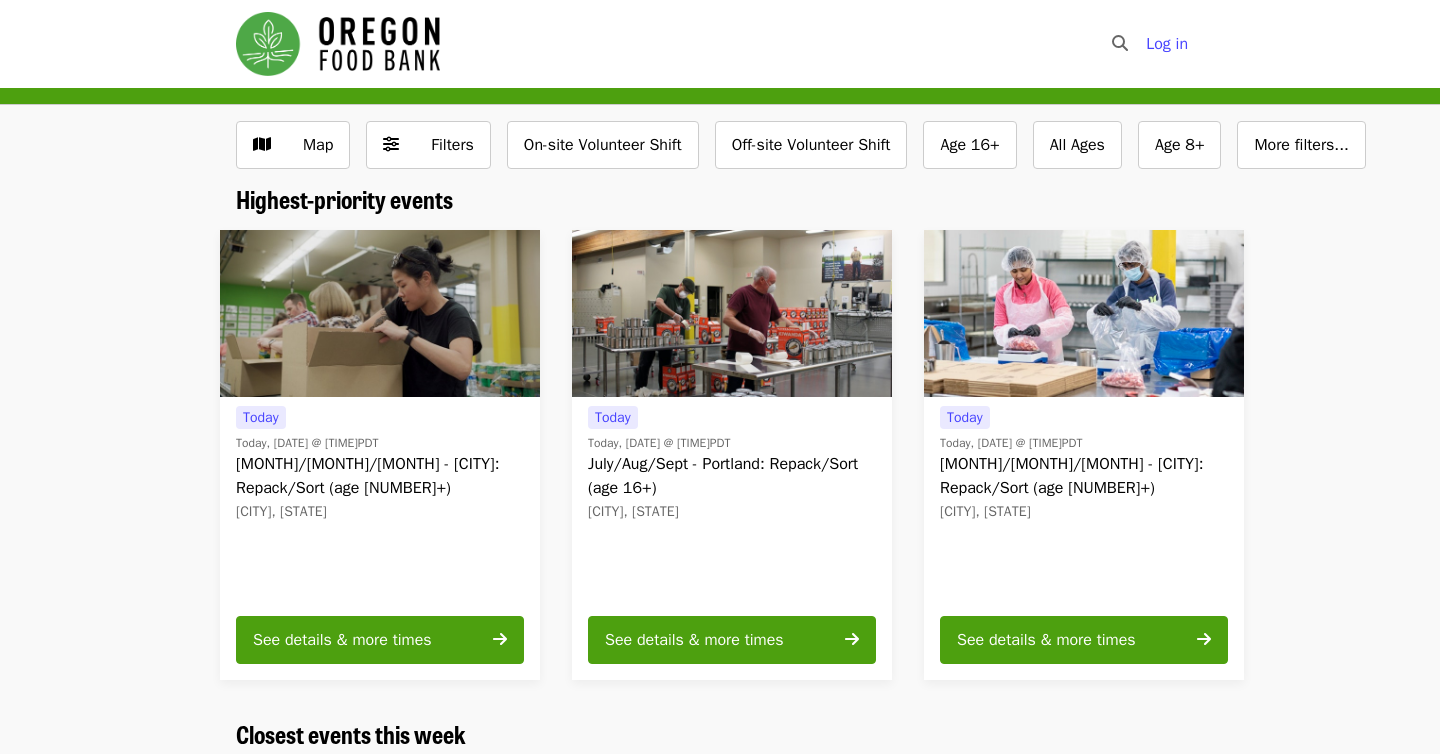 click on "Map Filters On-site Volunteer Shift Off-site Volunteer Shift Age [NUMBER]+ All Ages Age [NUMBER]+ More filters..." at bounding box center (720, 153) 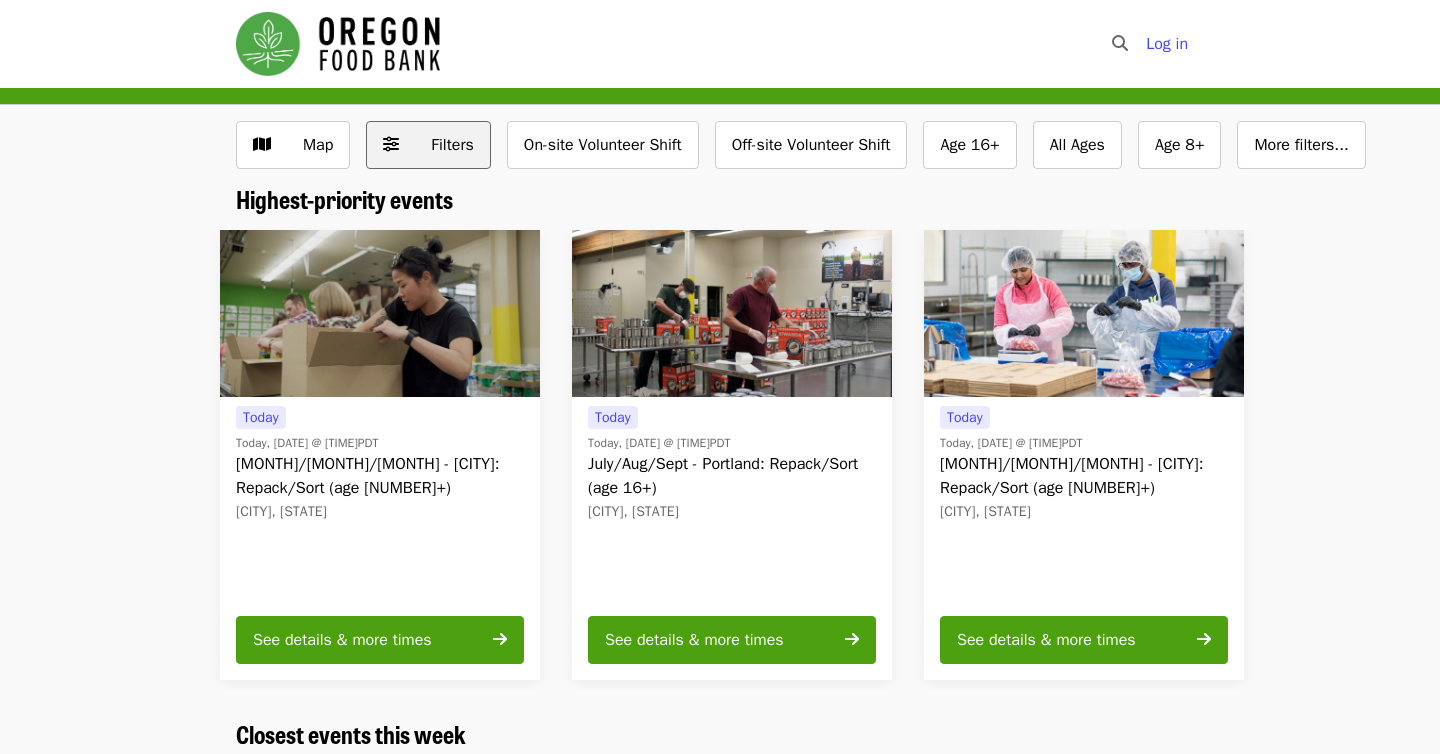 click on "Filters" at bounding box center (442, 145) 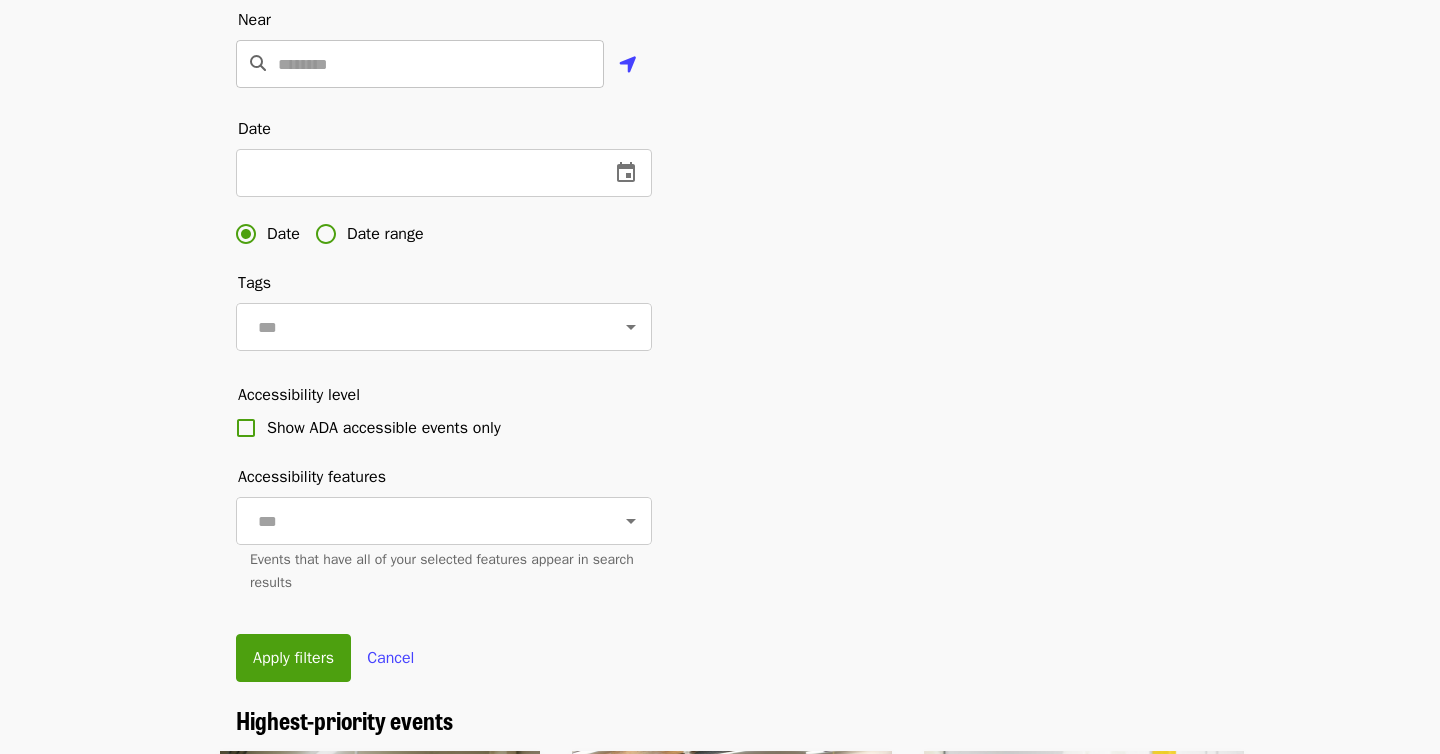 scroll, scrollTop: 567, scrollLeft: 0, axis: vertical 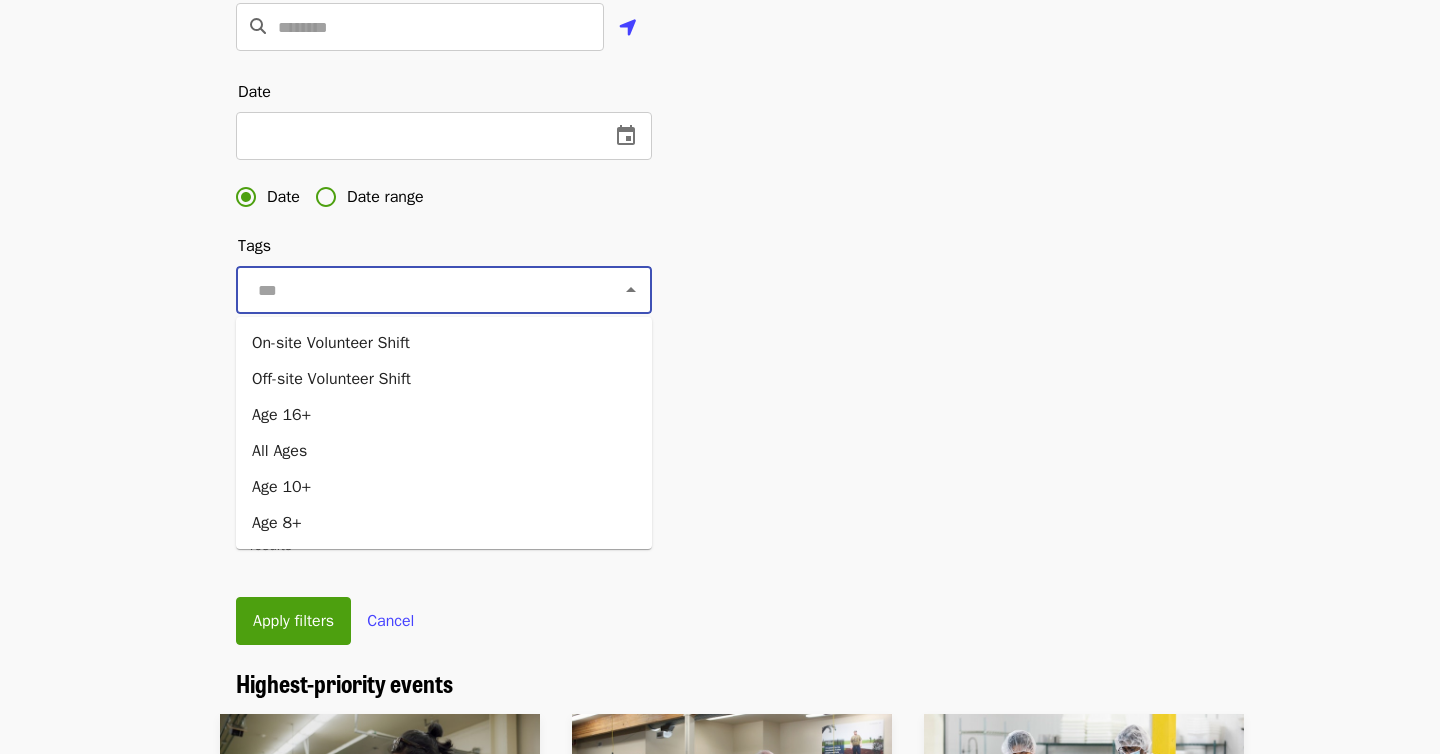 click at bounding box center (419, 290) 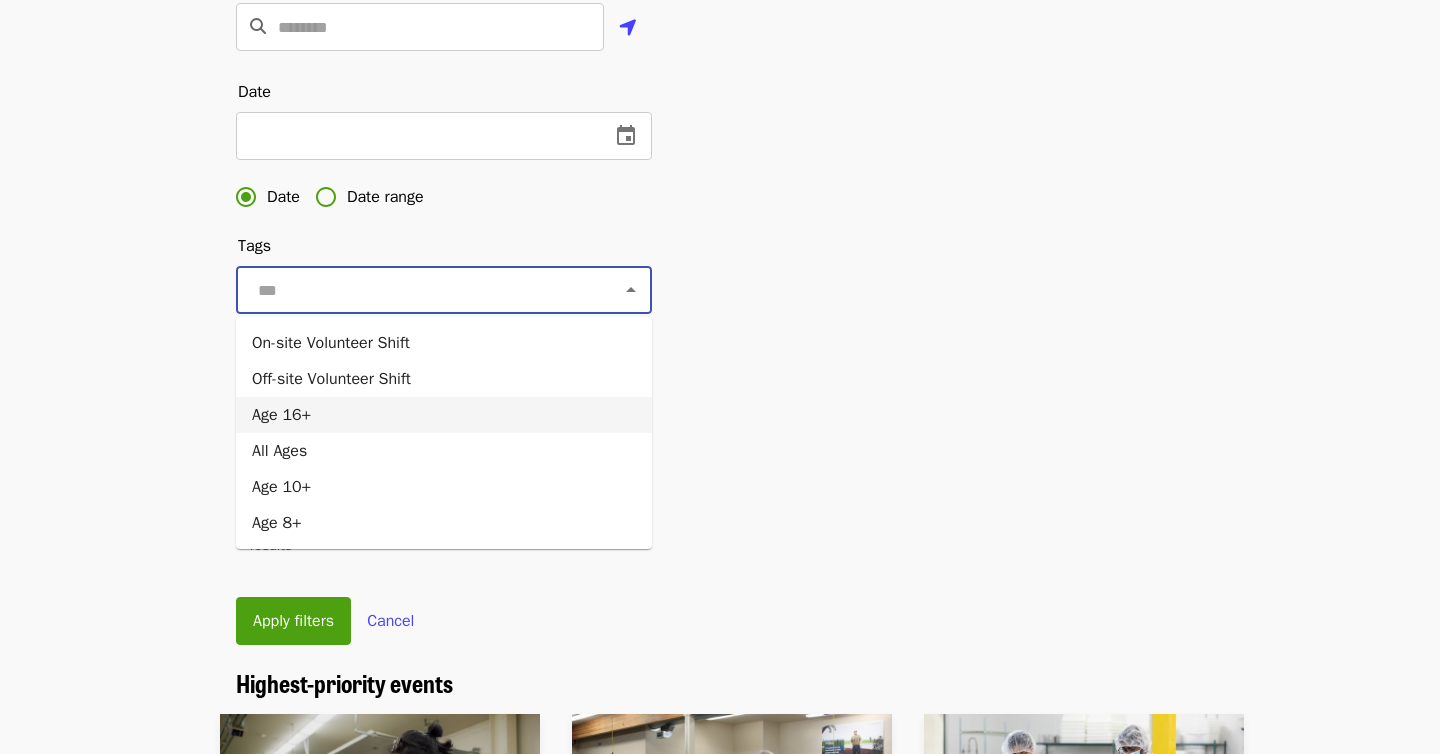 click on "Age 16+" at bounding box center (444, 415) 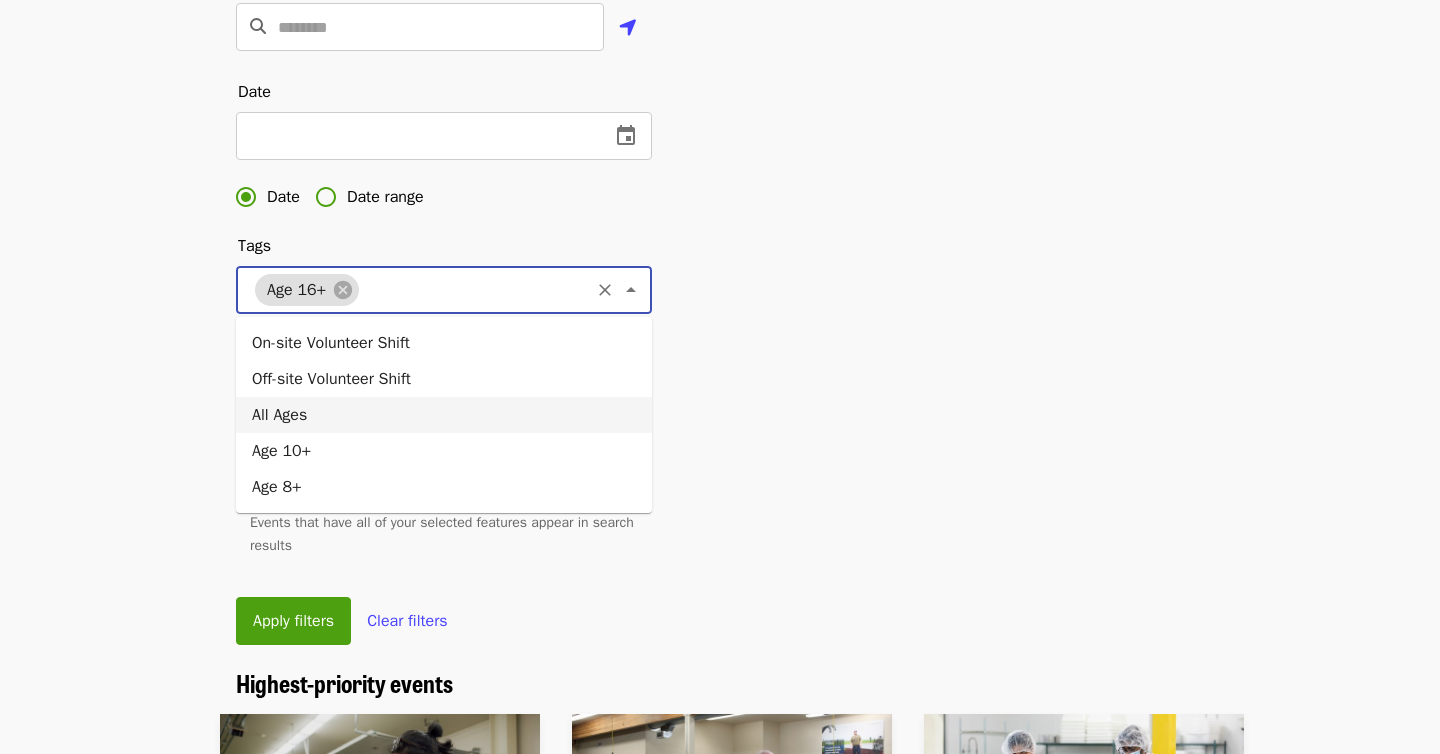 click at bounding box center (474, 290) 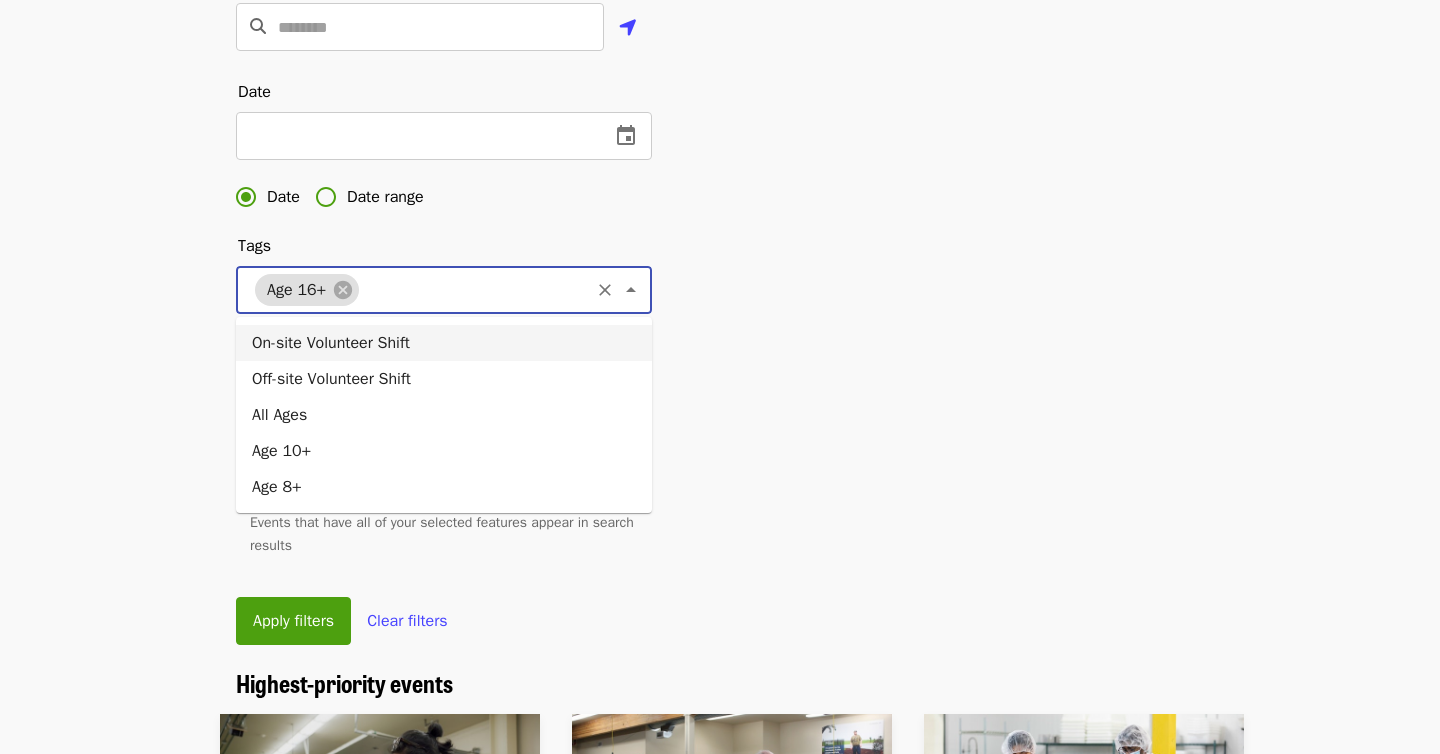 click on "On-site Volunteer Shift" at bounding box center (444, 343) 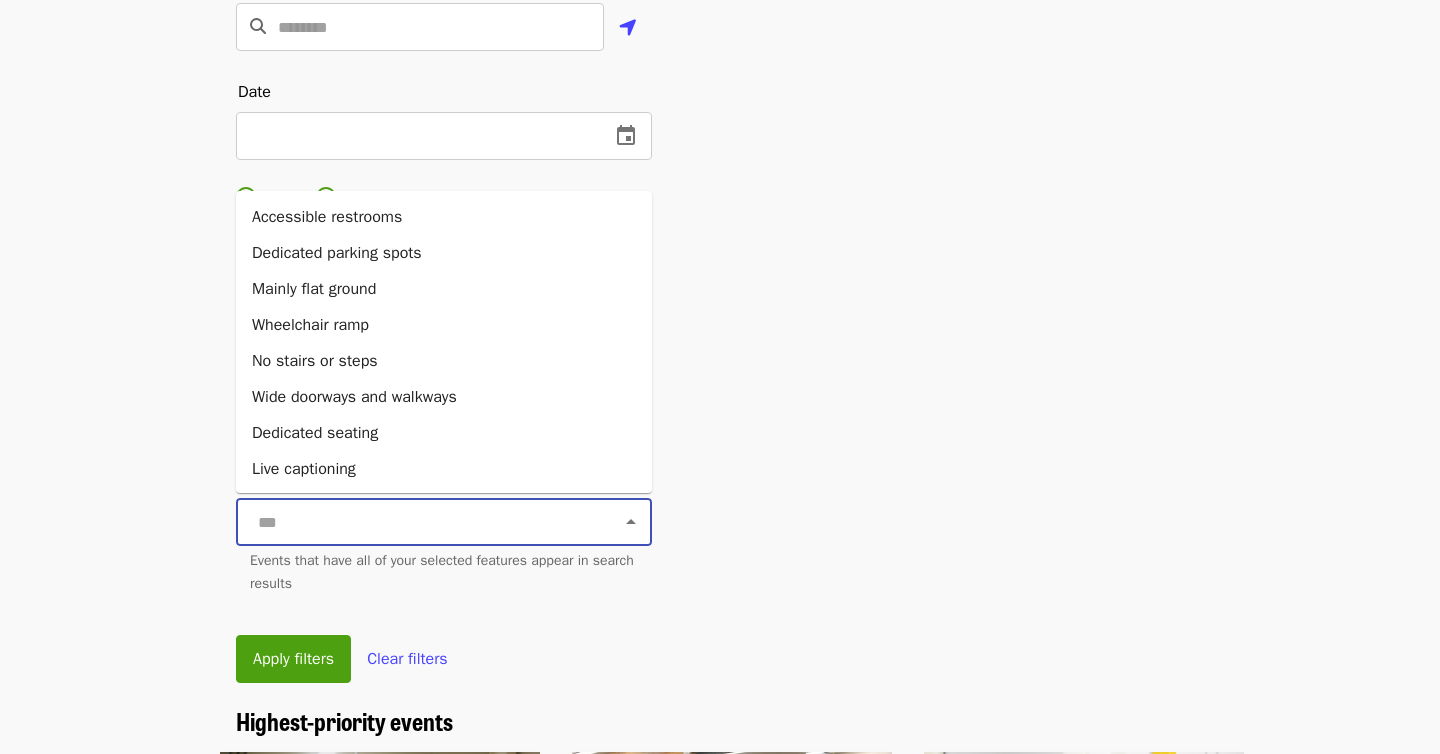 click at bounding box center (419, 522) 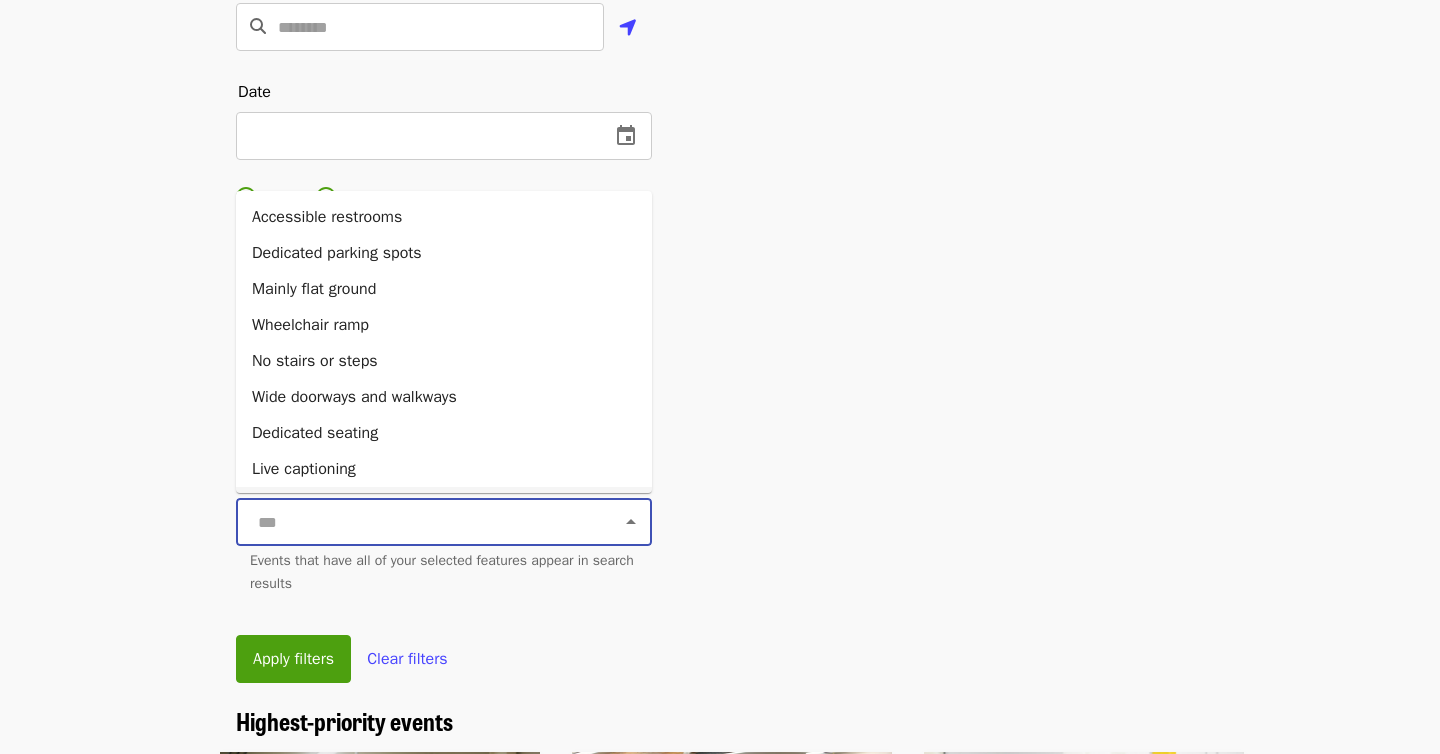 click on "Filter events Cancel Language Type Virtual Show virtual events only Near Date Date Date range Tags Age [NUMBER]+ On-site Volunteer Shift Accessibility level Show ADA accessible events only Accessibility features Events that have all of your selected features appear in search results Apply filters Clear filters" at bounding box center (720, 122) 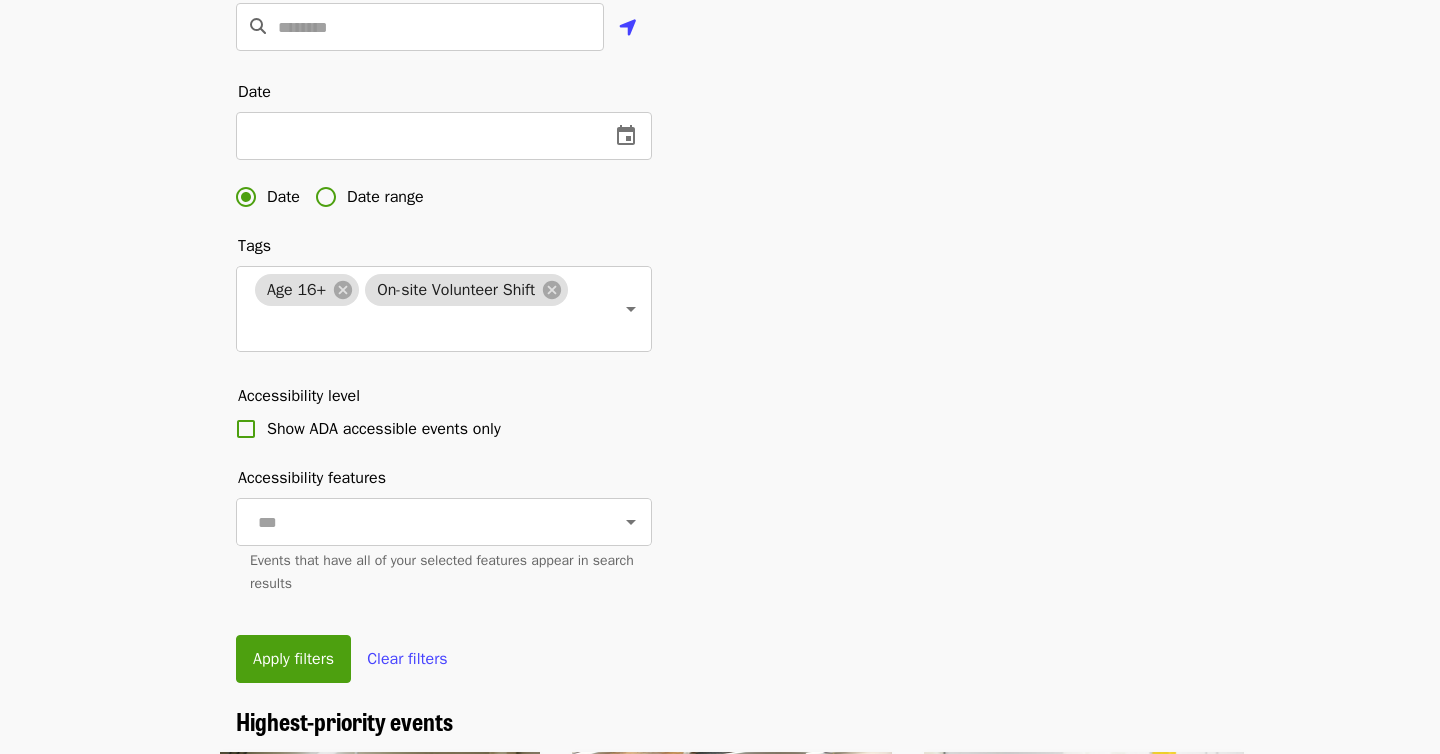 click on "Accessibility features ​ Events that have all of your selected features appear in search results" 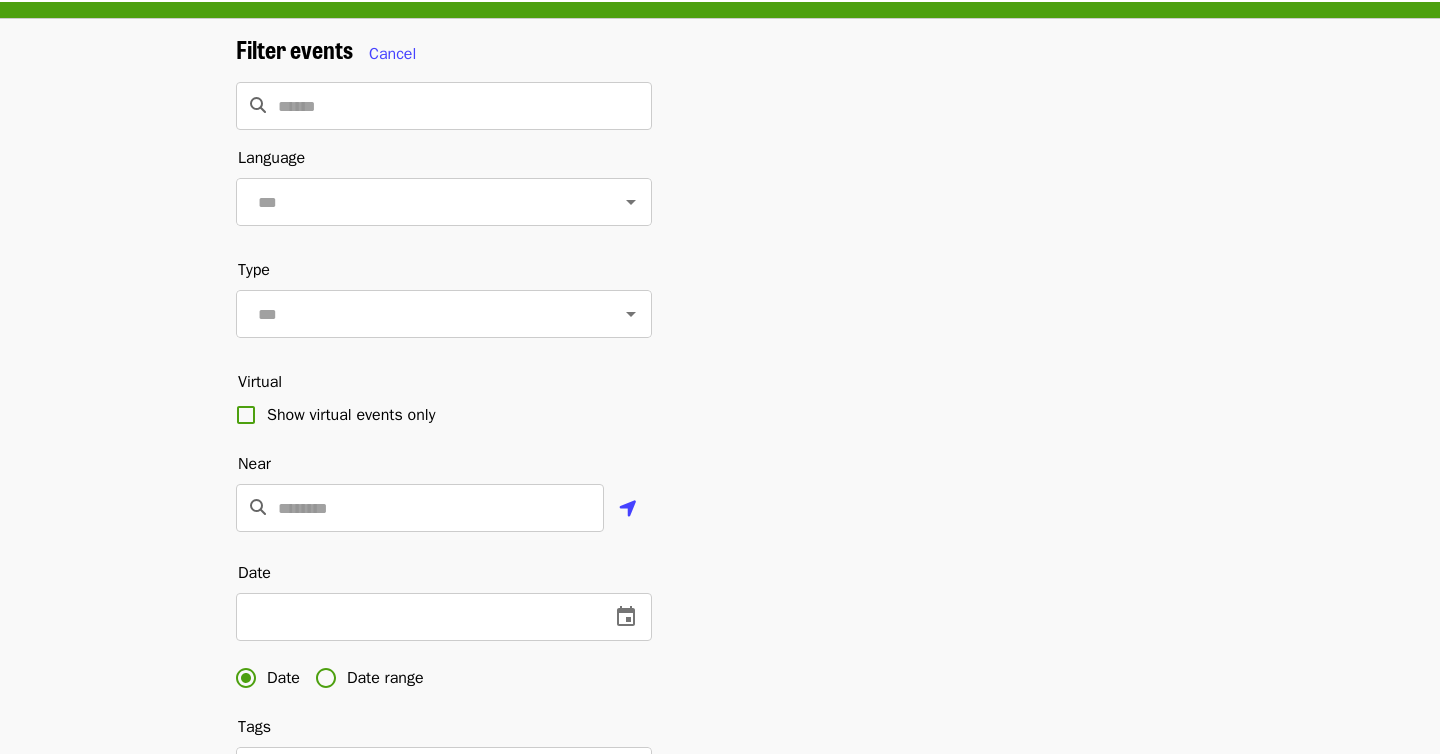 scroll, scrollTop: 50, scrollLeft: 0, axis: vertical 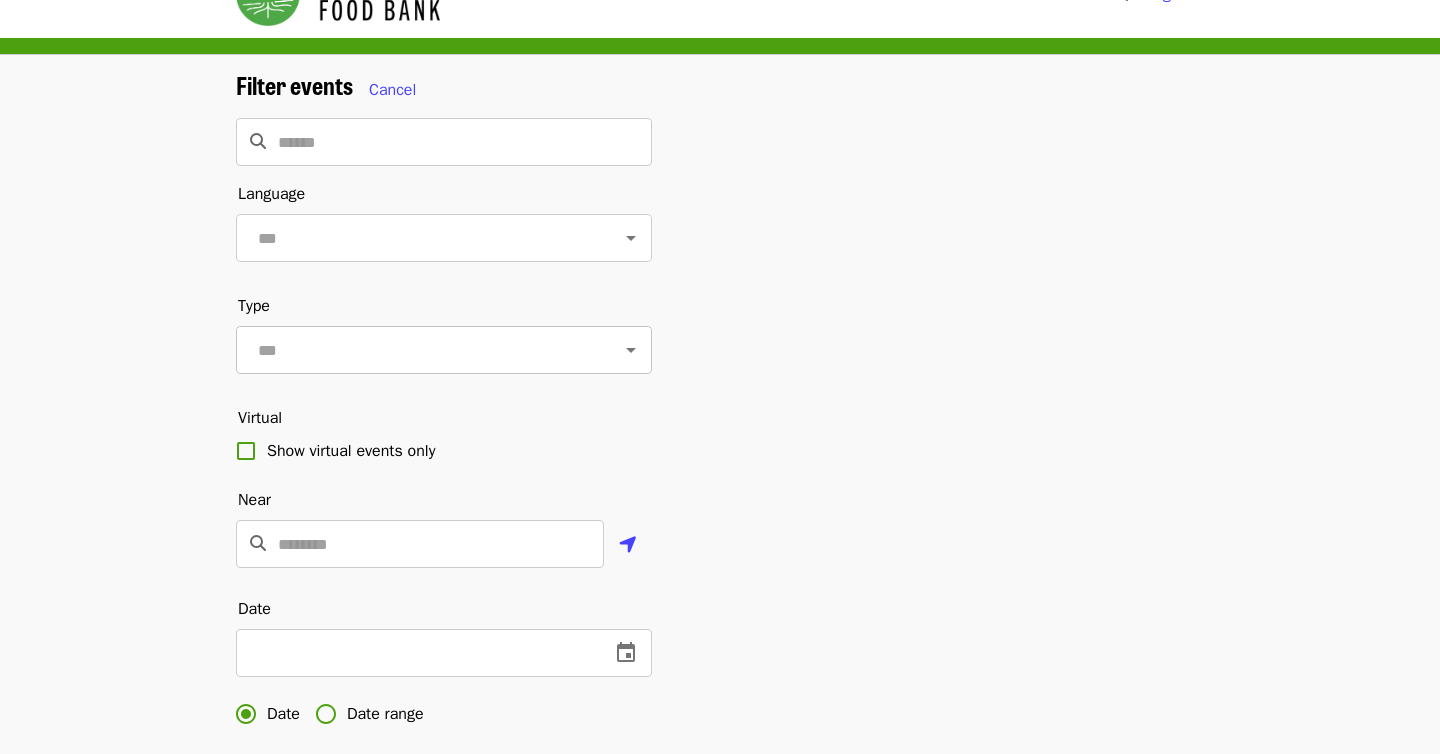 click at bounding box center (419, 350) 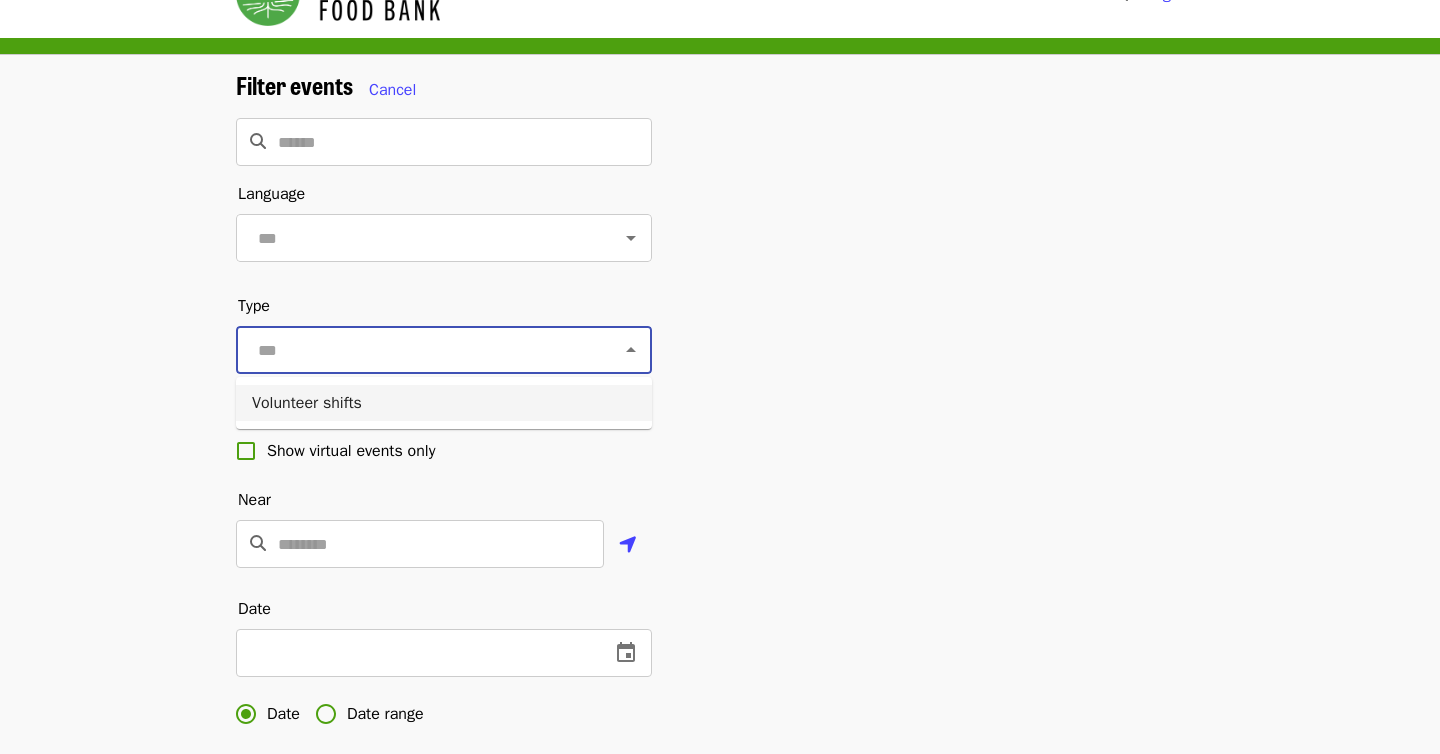 click on "Filter events Cancel Language Type Virtual Show virtual events only Near Date Date Date range Tags Age [NUMBER]+ On-site Volunteer Shift Accessibility level Show ADA accessible events only Accessibility features Events that have all of your selected features appear in search results Apply filters Clear filters" at bounding box center (720, 639) 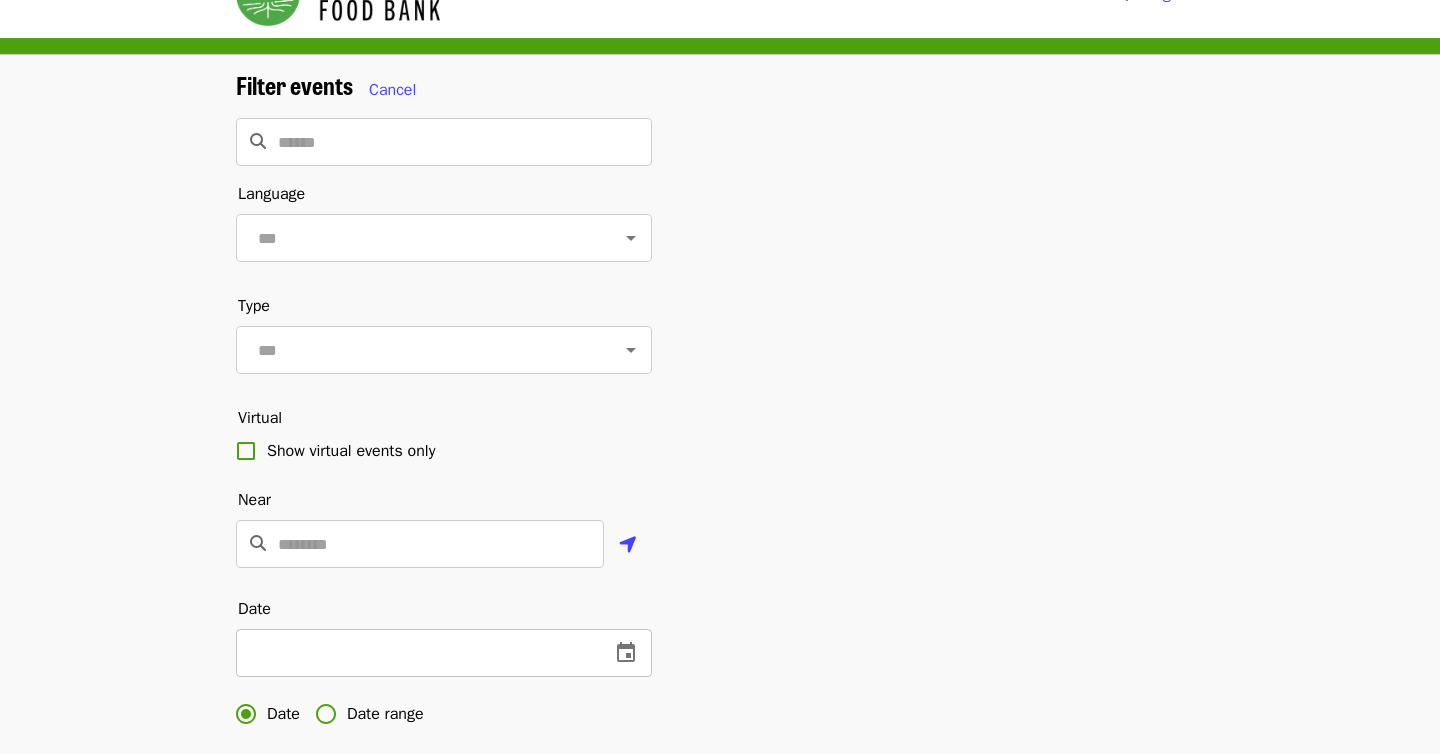 click at bounding box center (415, 653) 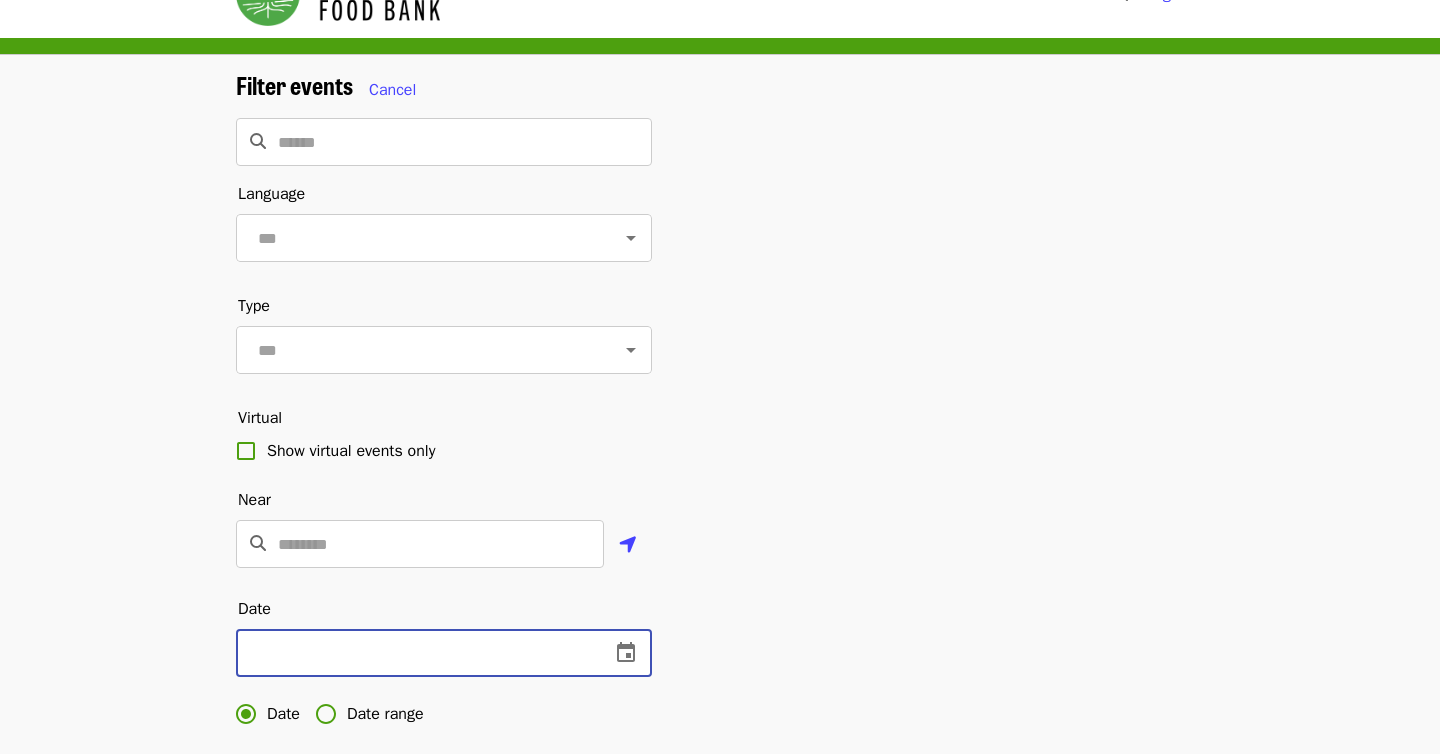scroll, scrollTop: 199, scrollLeft: 0, axis: vertical 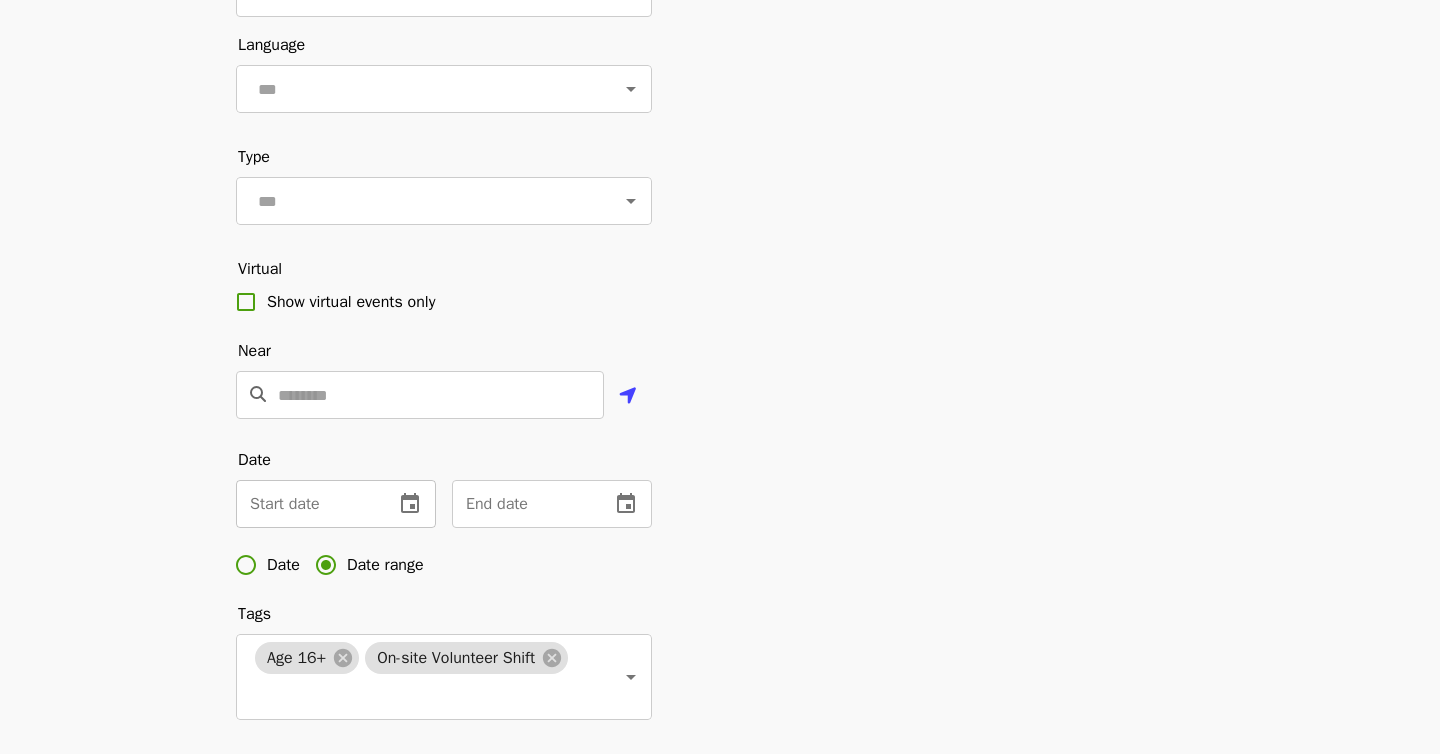 click at bounding box center (307, 504) 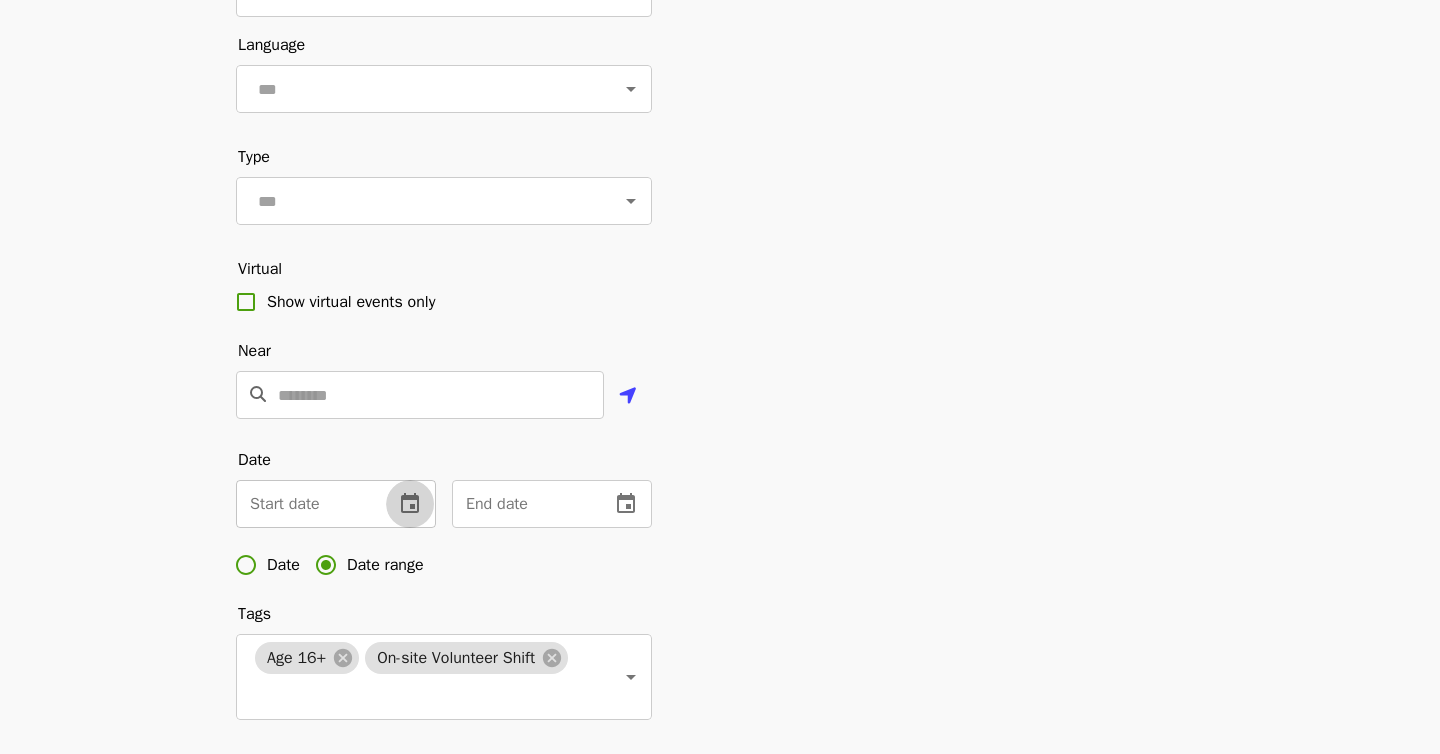 click 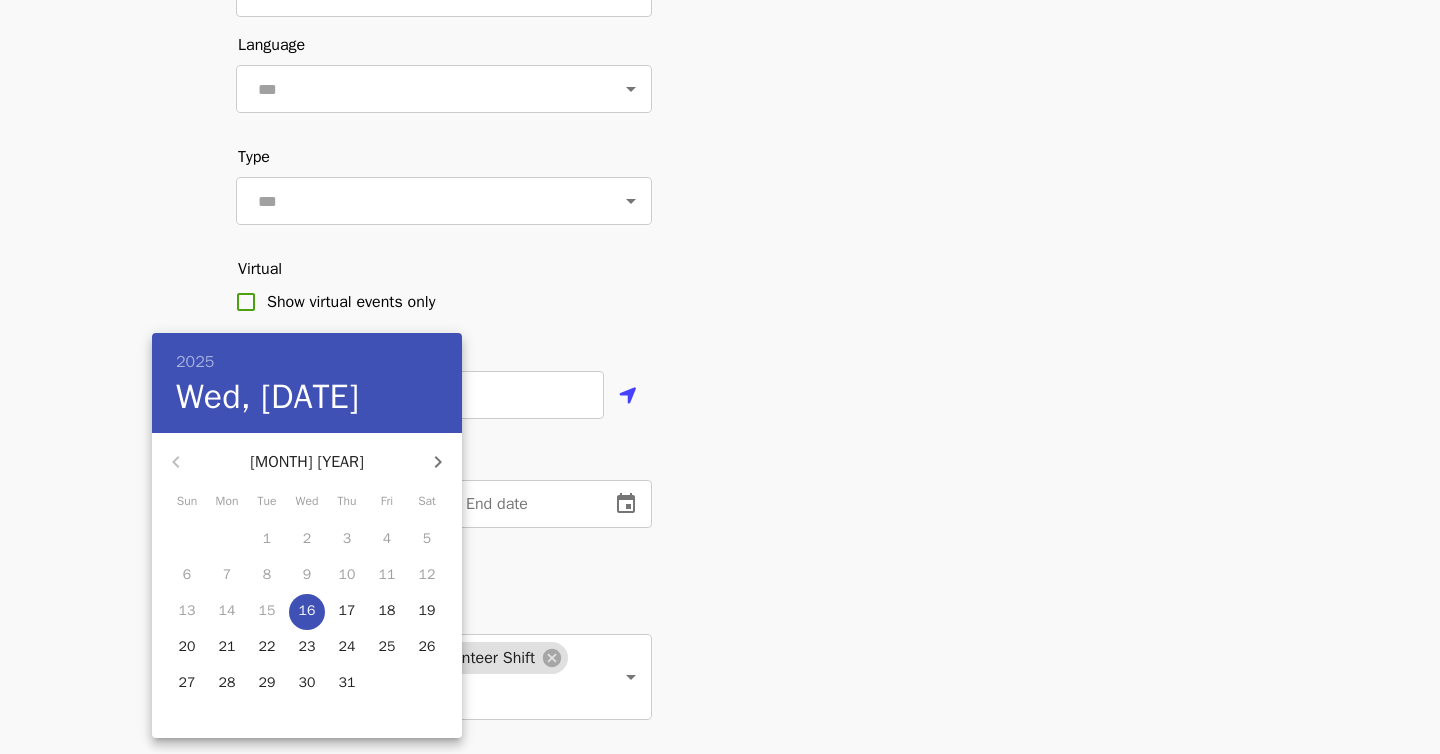 click 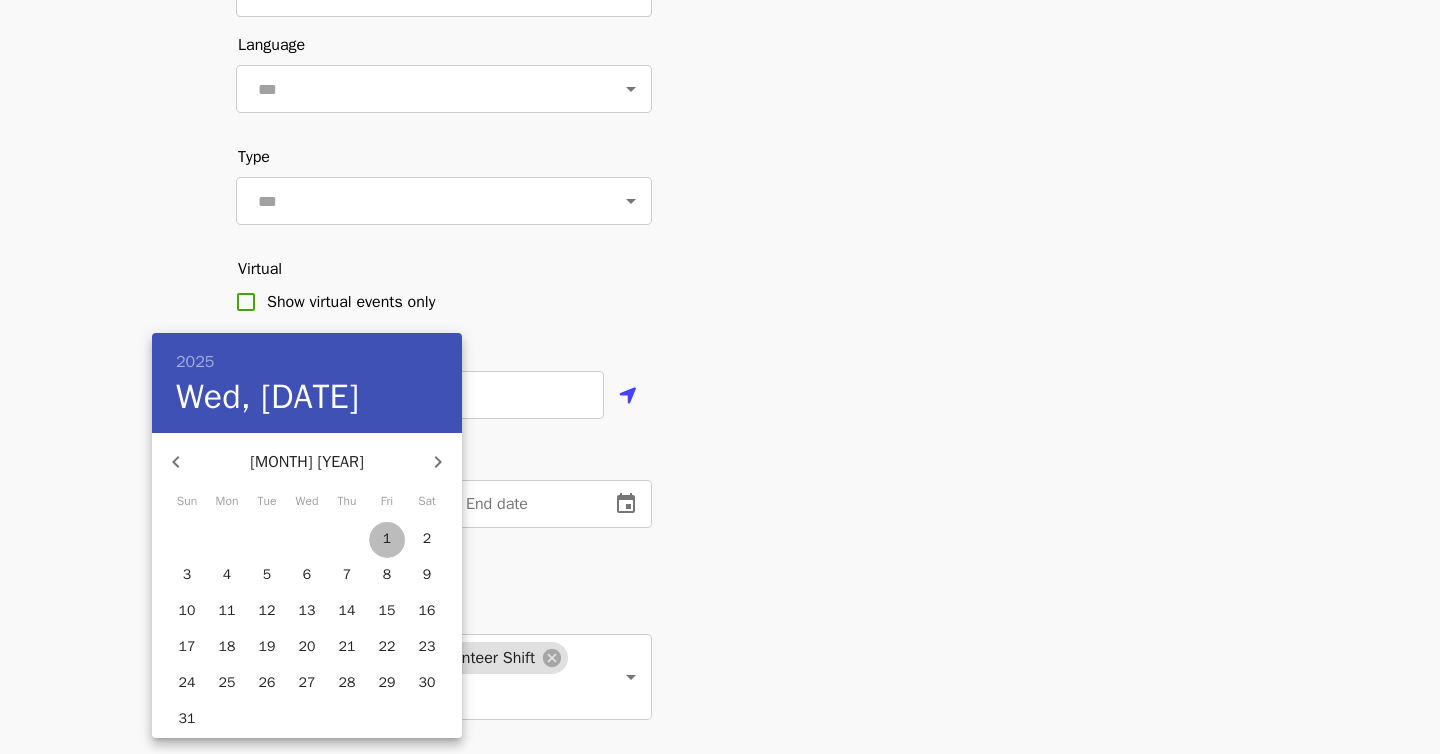 click on "1" at bounding box center (387, 539) 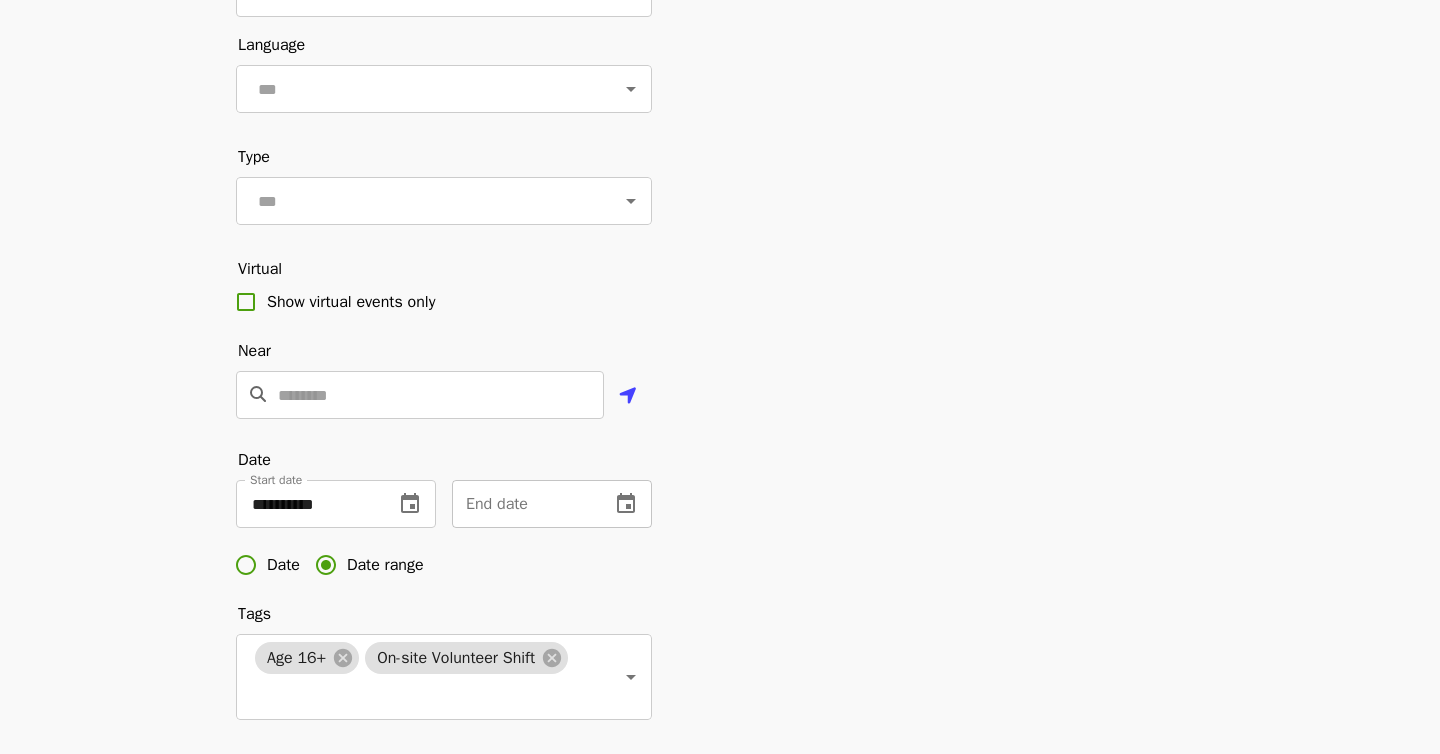 click 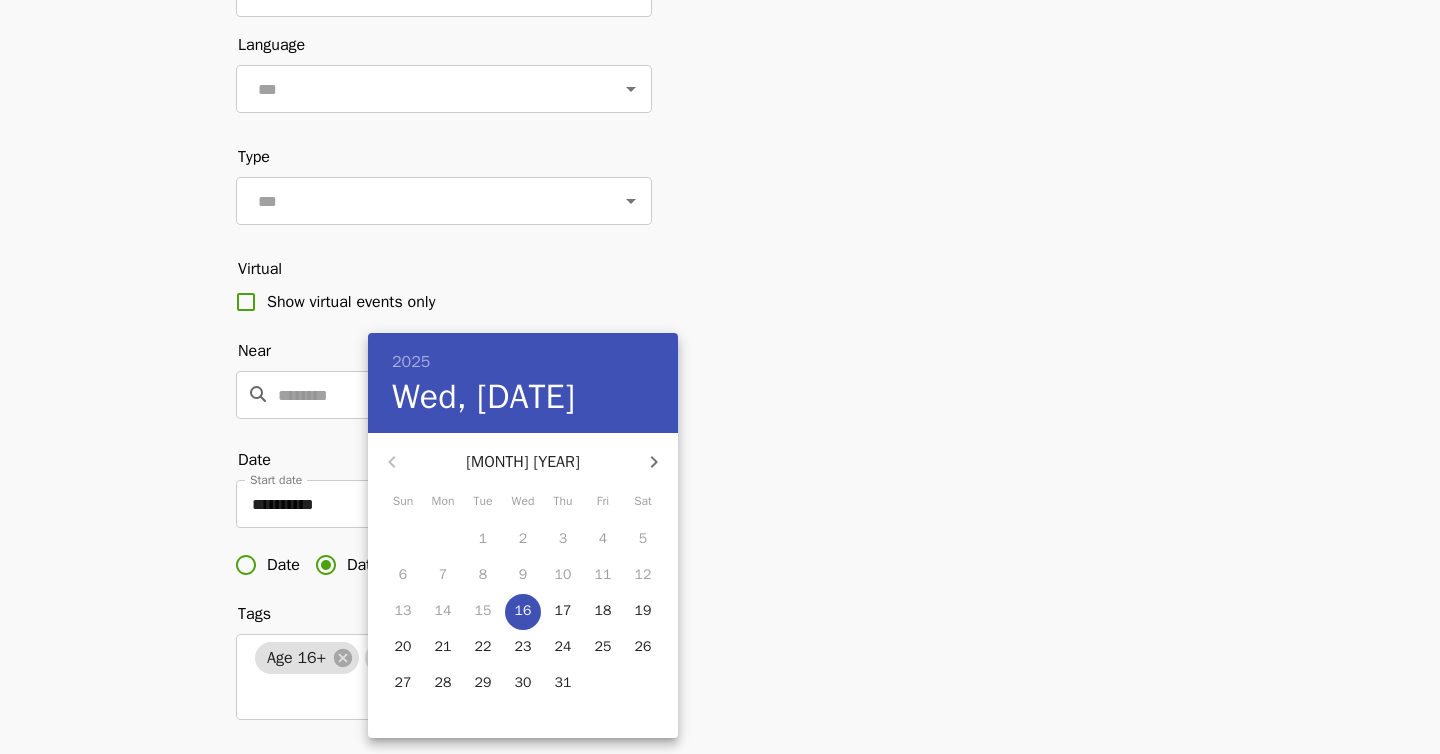 click on "31" at bounding box center (563, 683) 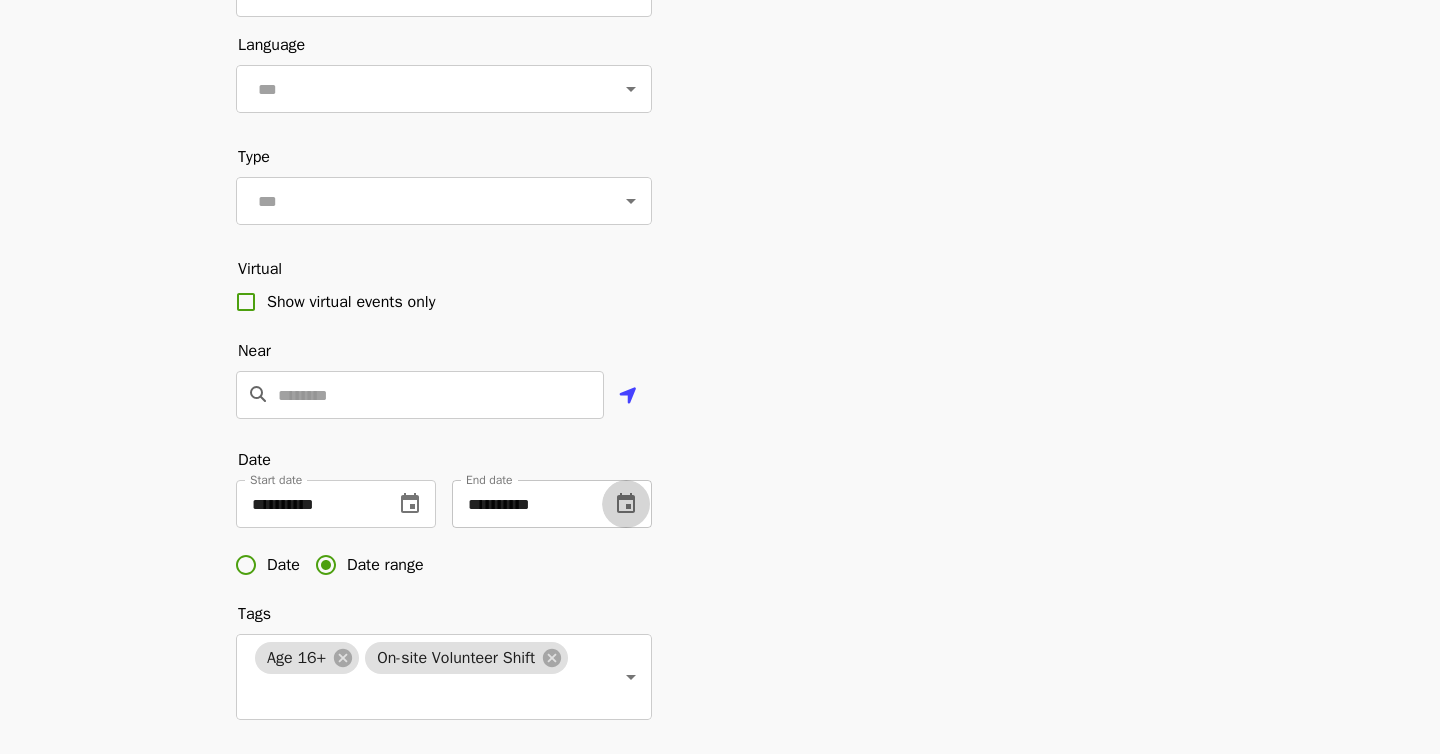 click 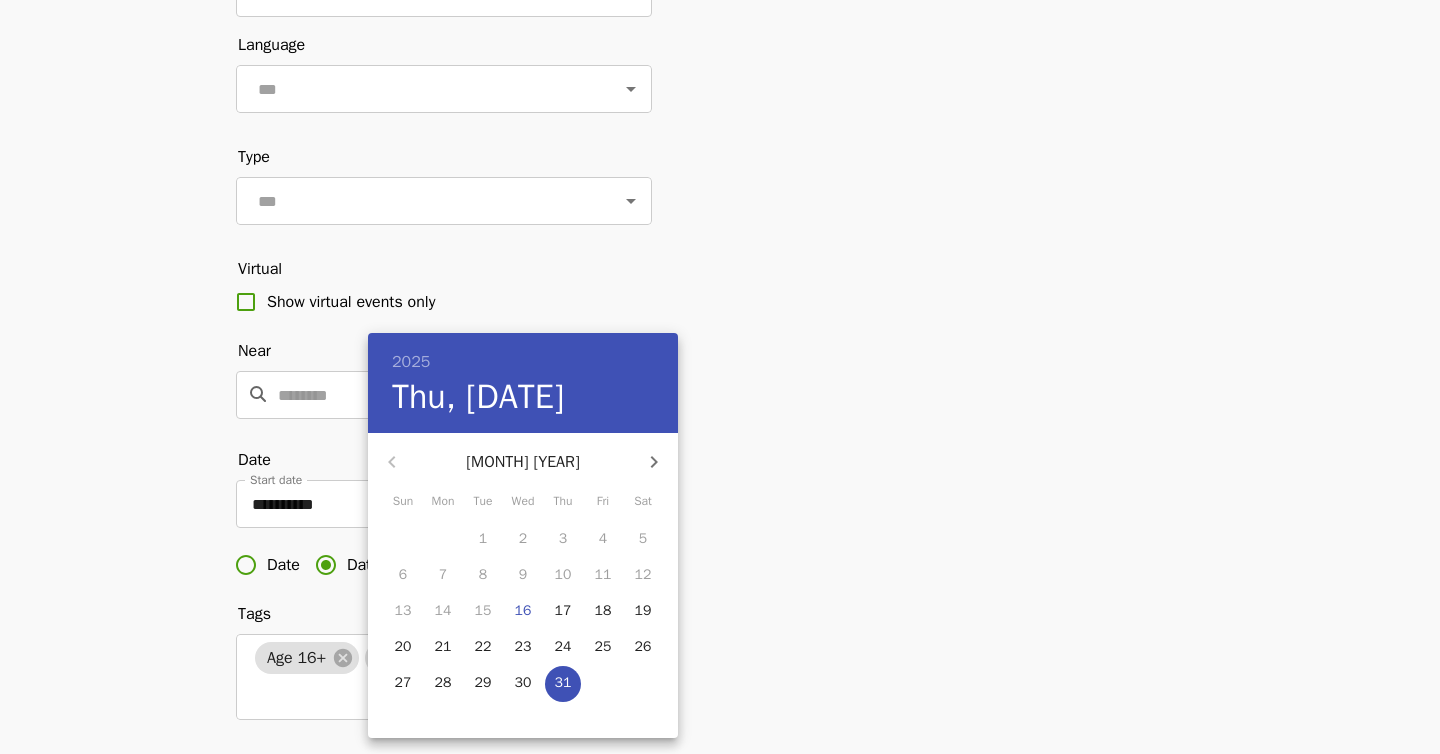 click 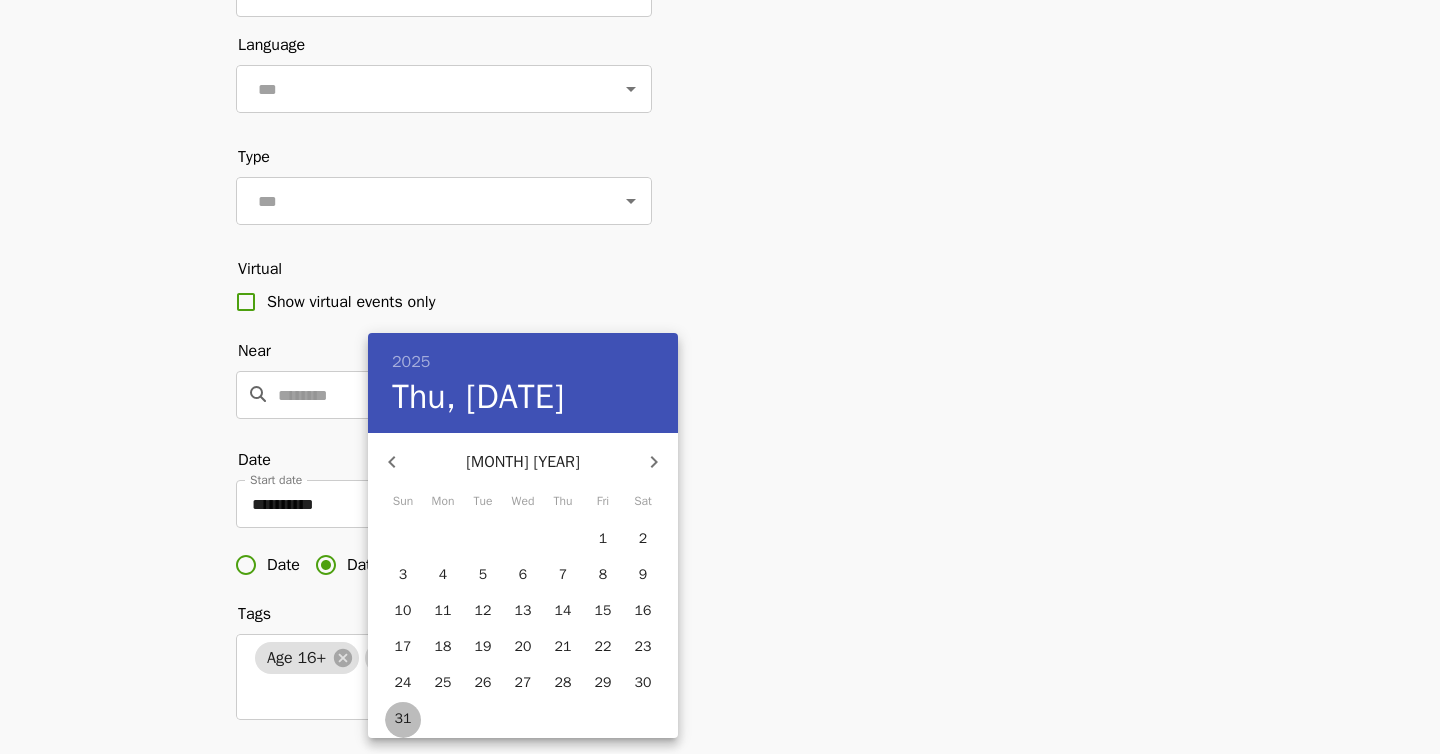 click on "31" at bounding box center (403, 719) 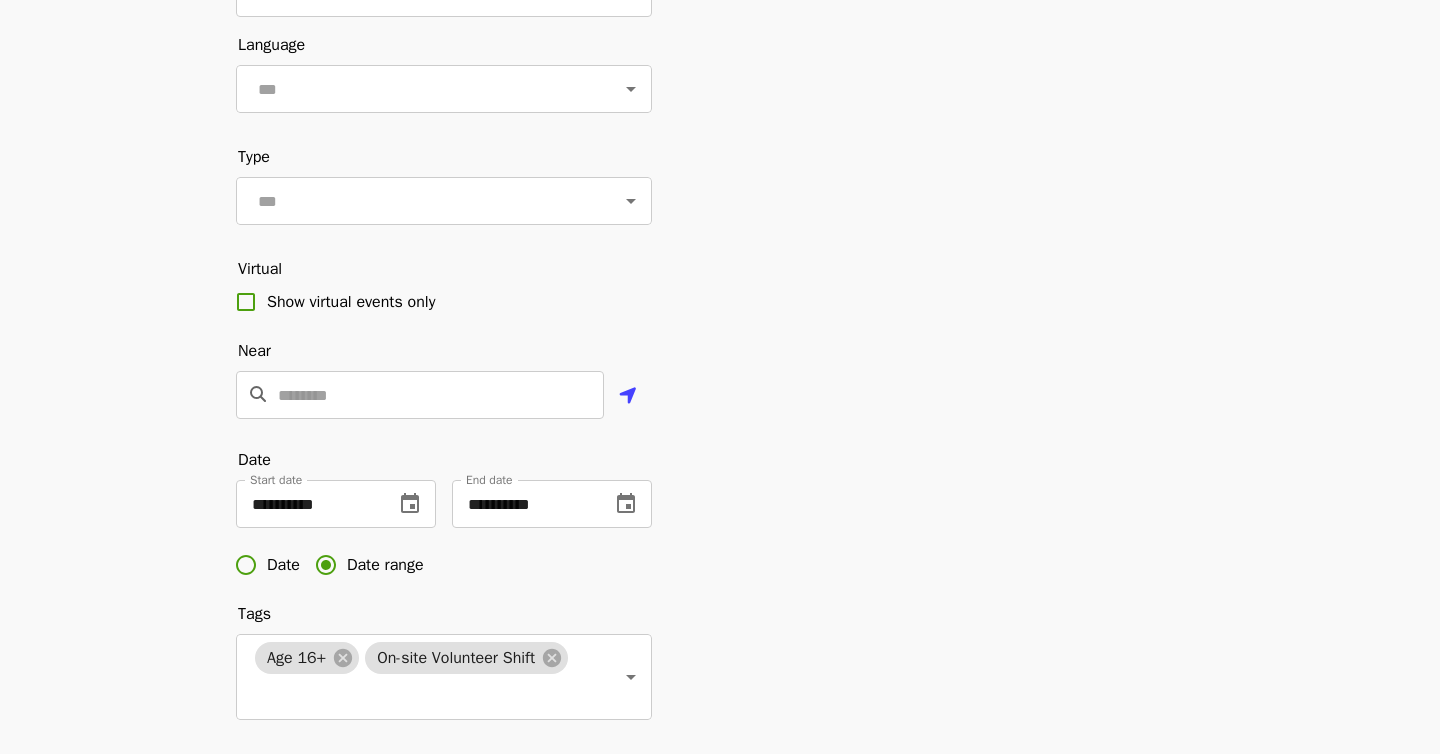 click on "**********" at bounding box center [720, 498] 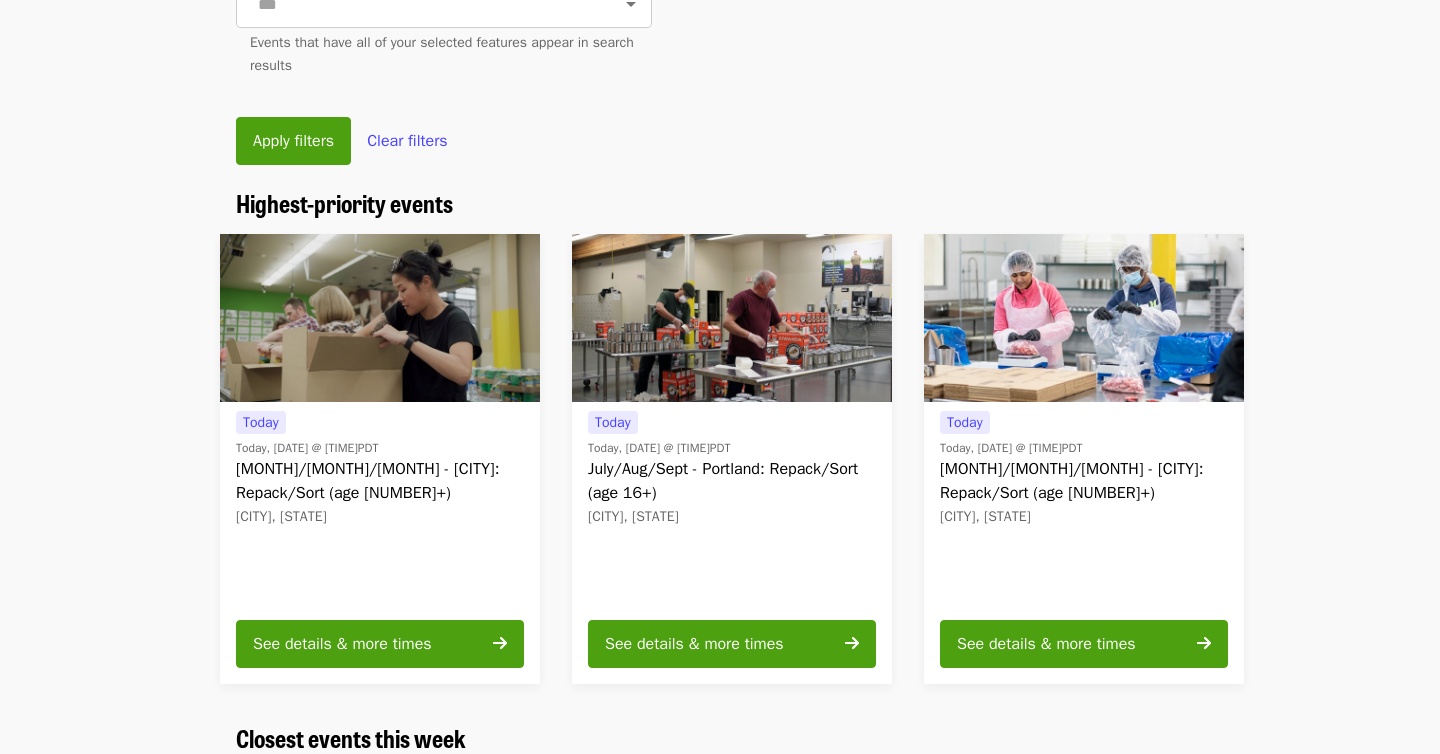 scroll, scrollTop: 851, scrollLeft: 0, axis: vertical 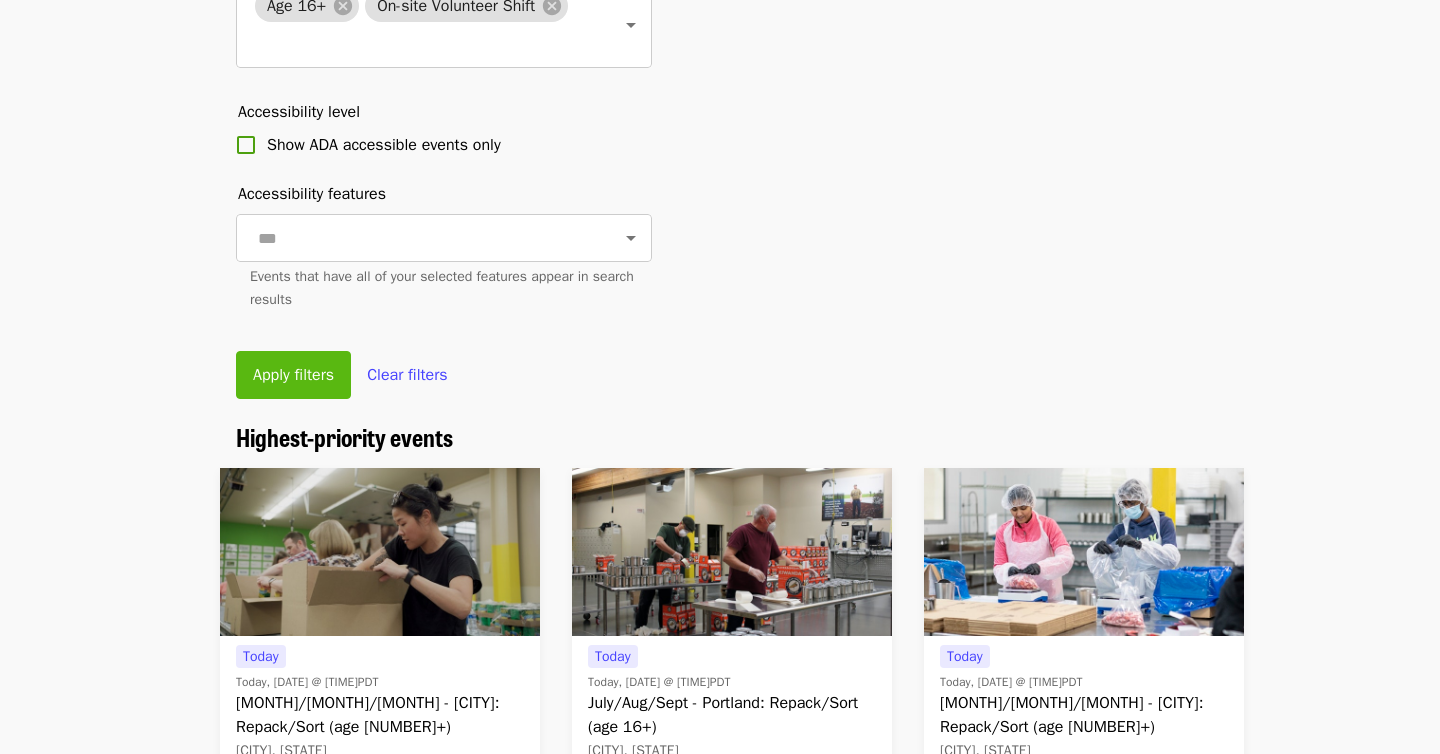 click on "Apply filters" at bounding box center (293, 375) 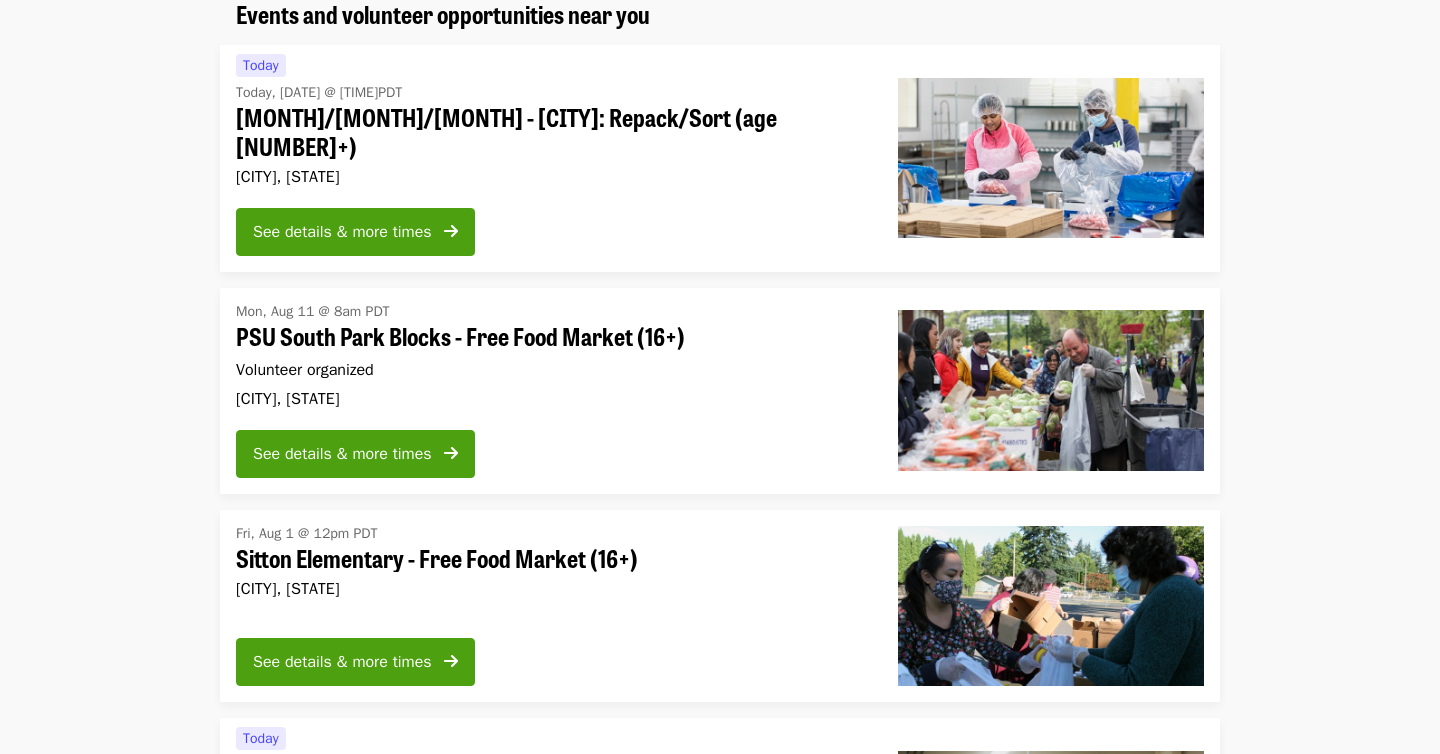 scroll, scrollTop: 0, scrollLeft: 0, axis: both 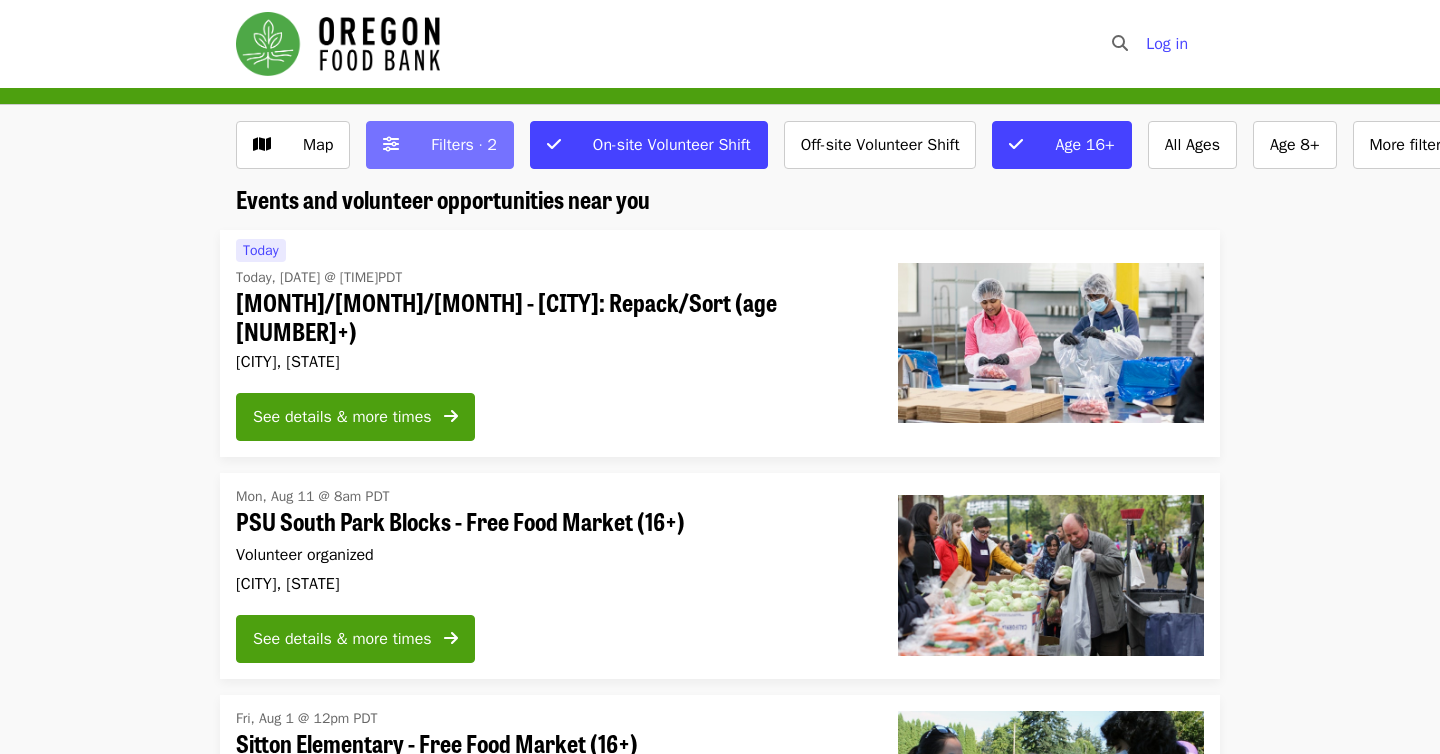 click on "Filters · 2" at bounding box center [464, 145] 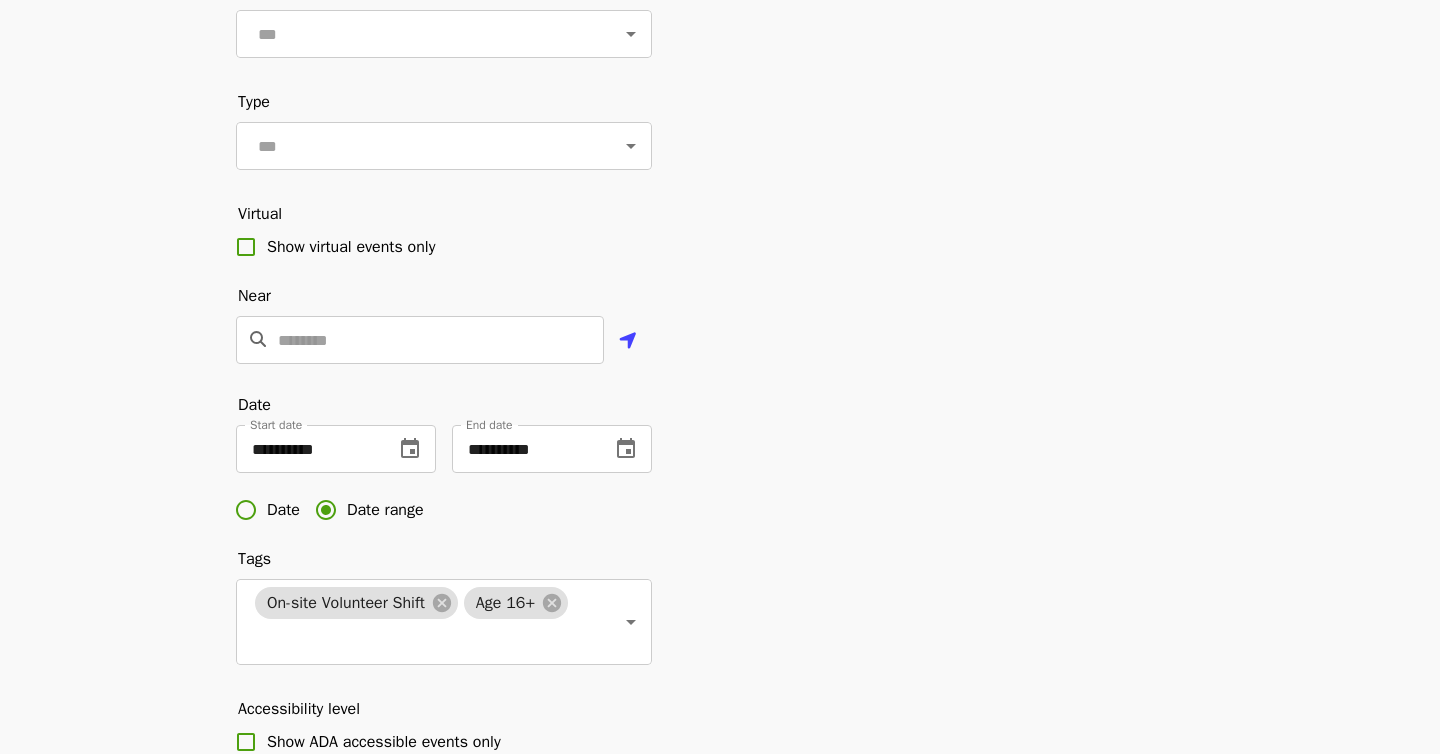 scroll, scrollTop: 258, scrollLeft: 0, axis: vertical 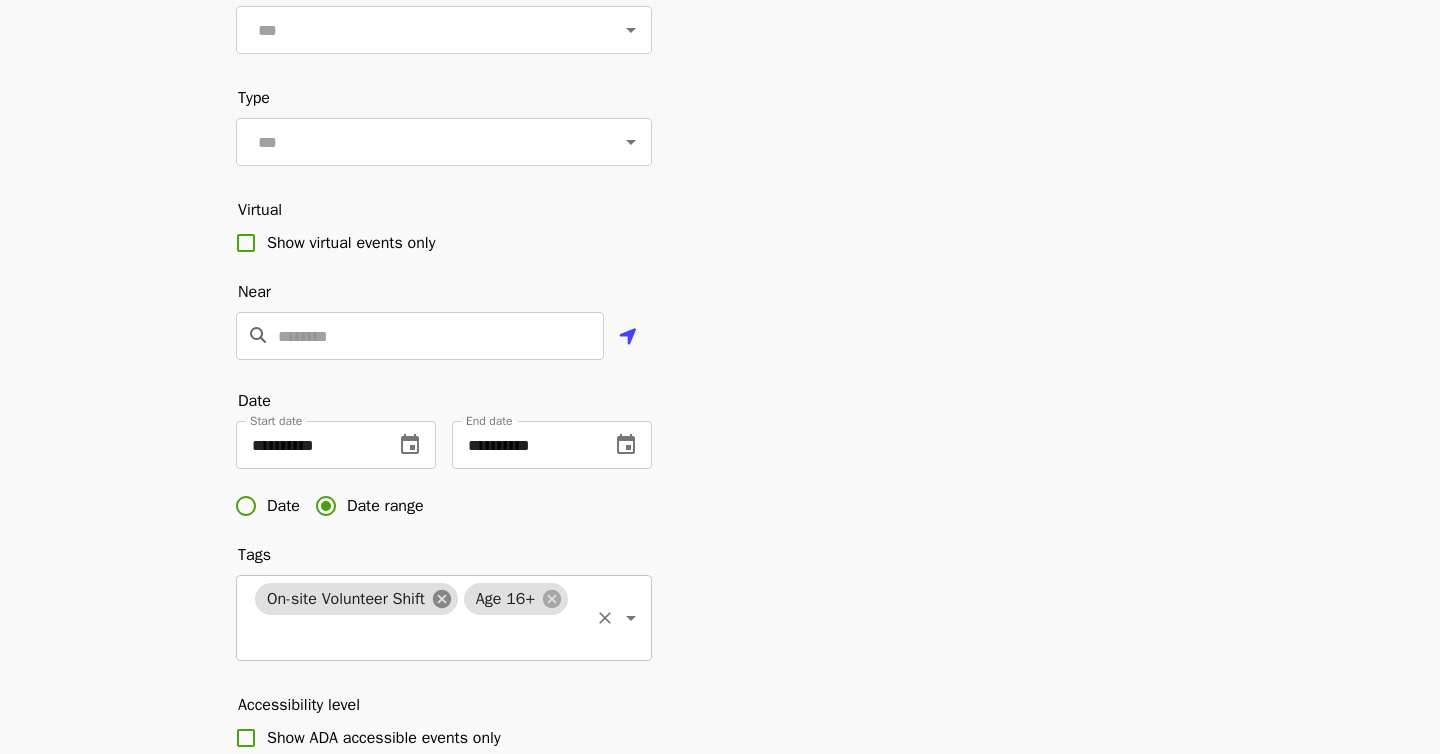 click 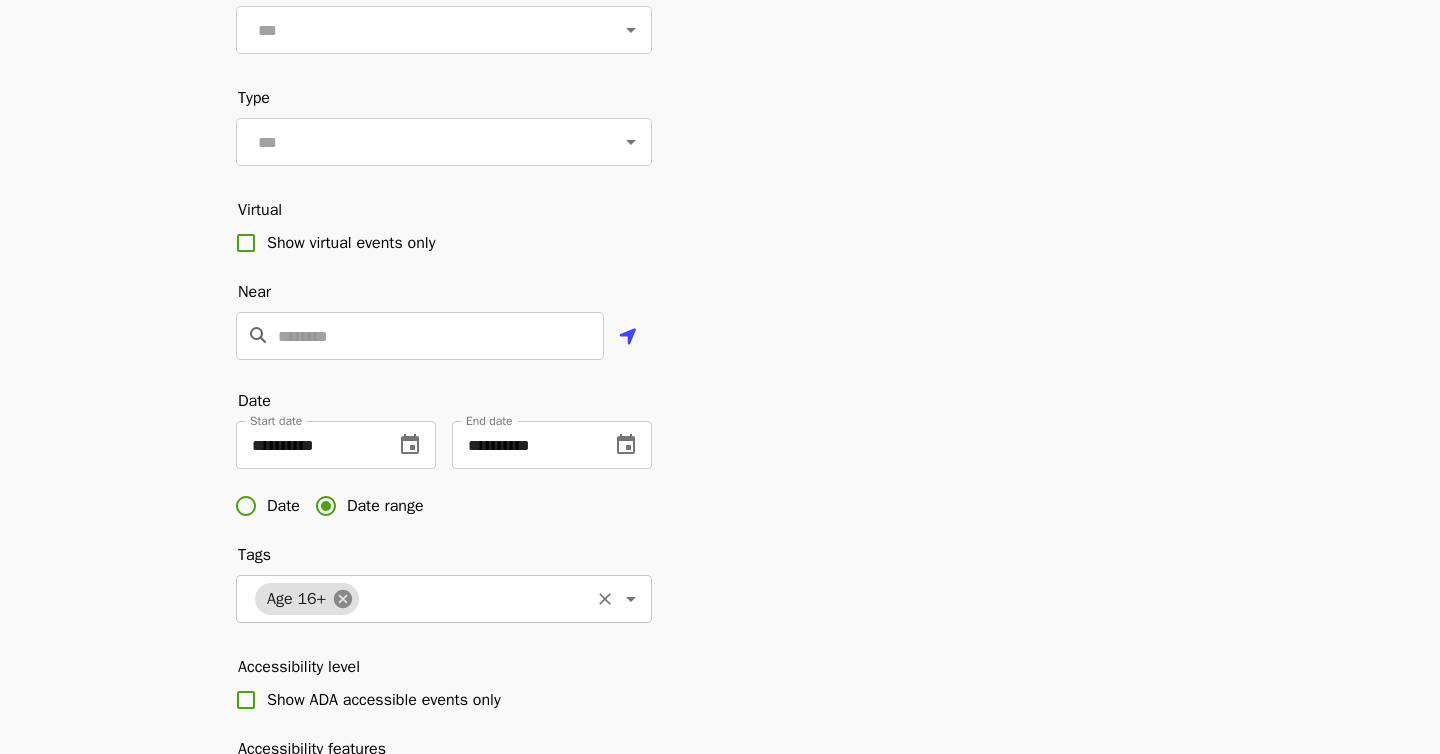 click 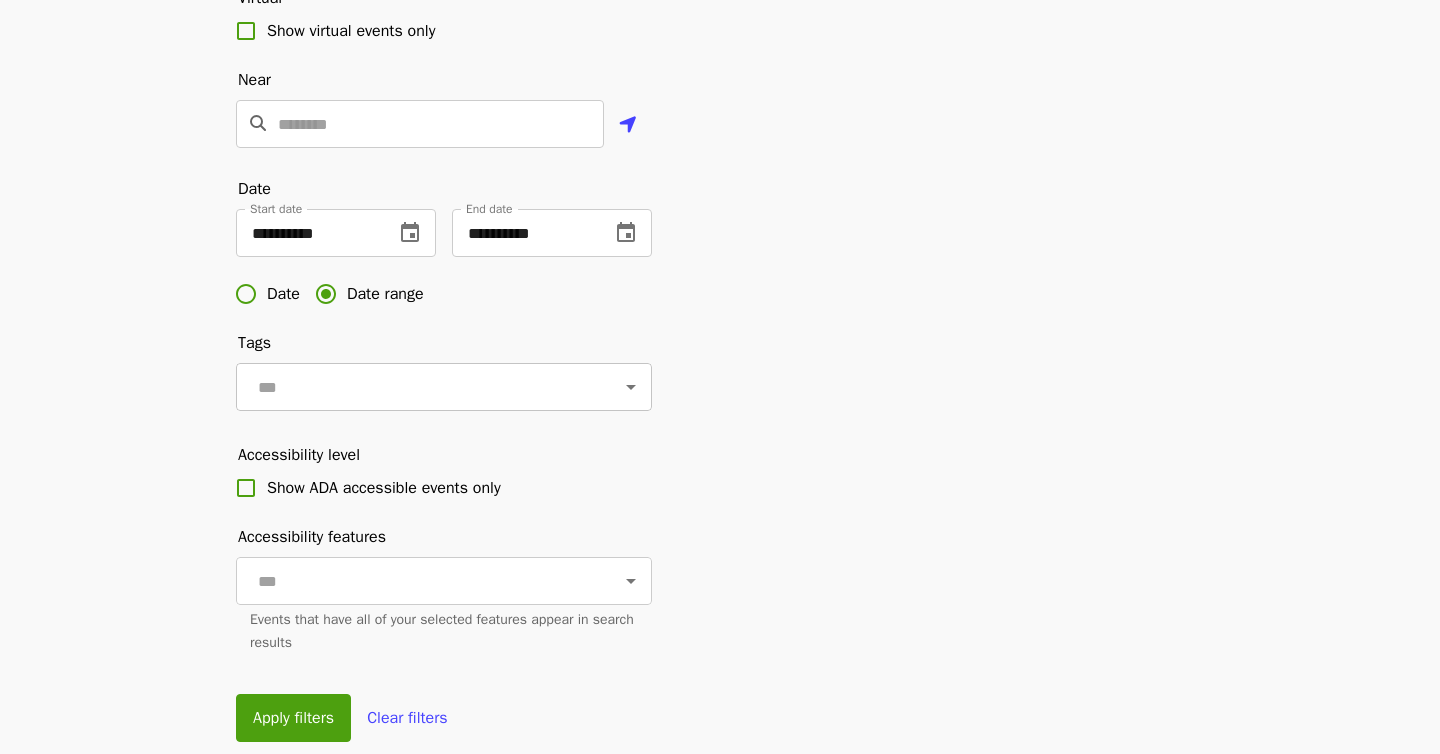 scroll, scrollTop: 1033, scrollLeft: 0, axis: vertical 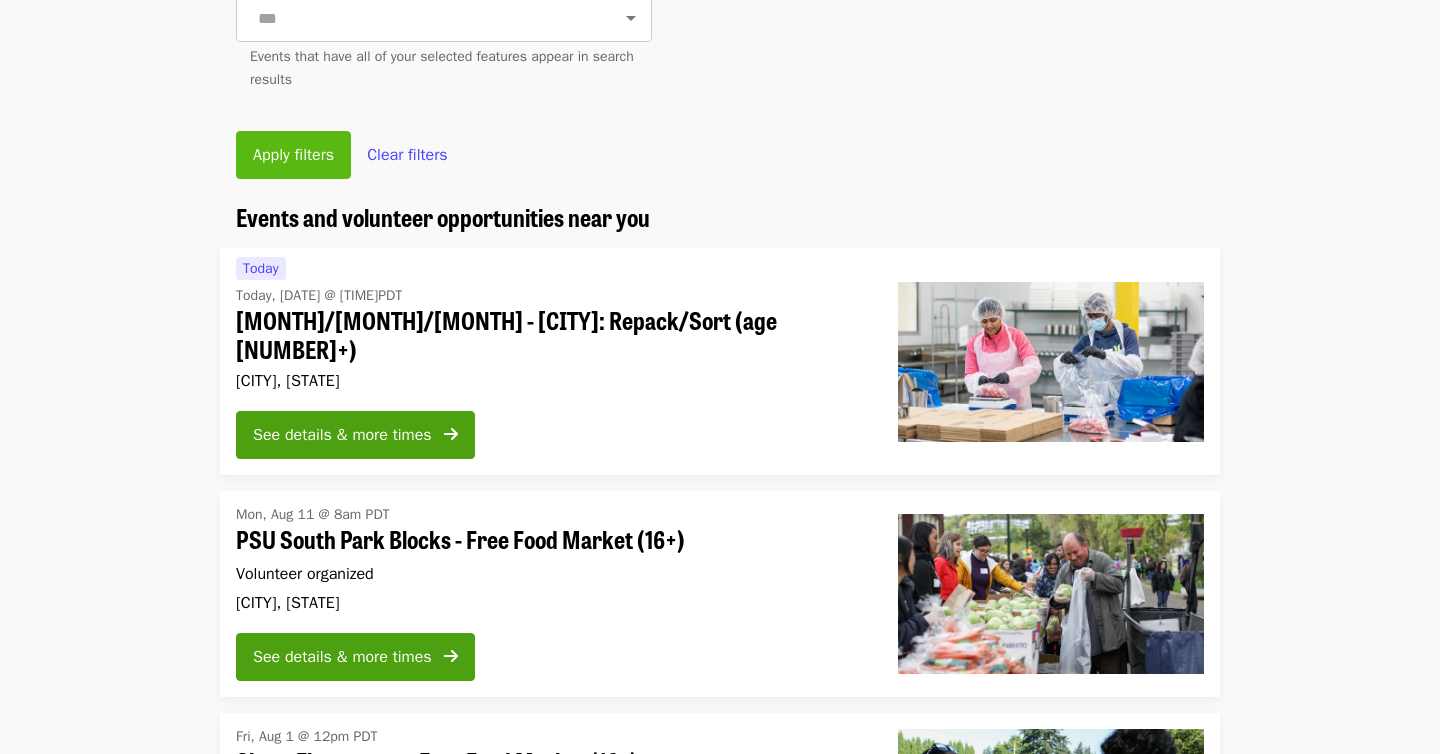 click on "Apply filters" at bounding box center [293, 155] 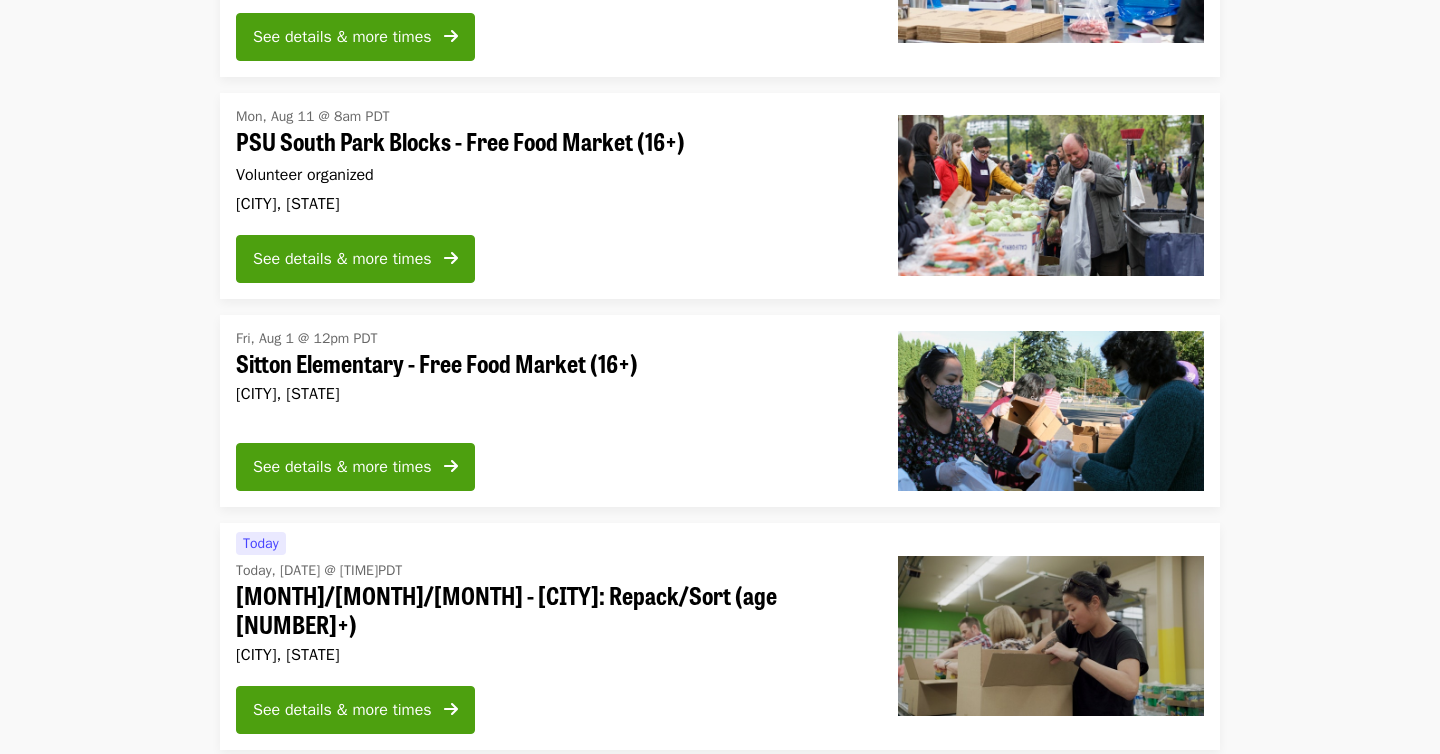 scroll, scrollTop: 0, scrollLeft: 0, axis: both 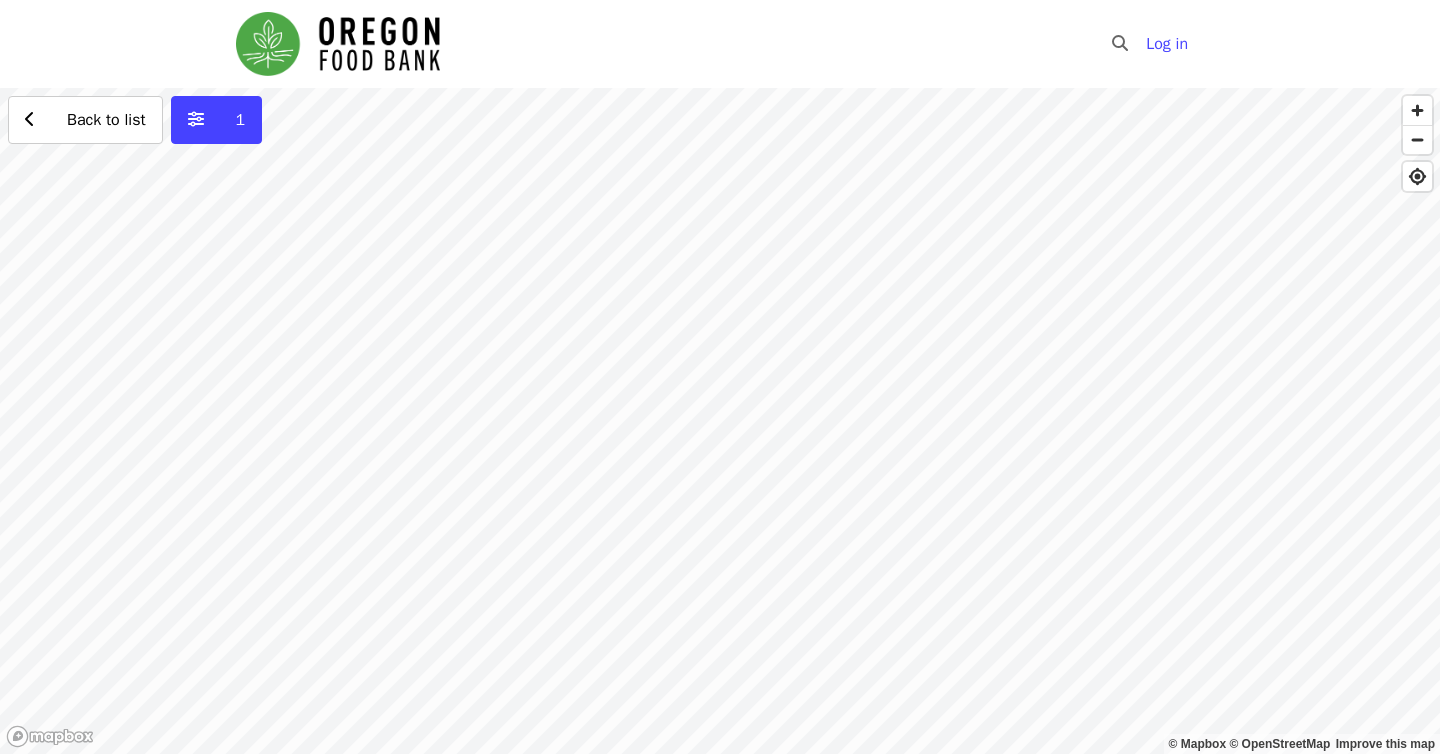 click on "Back to list 1" at bounding box center [720, 421] 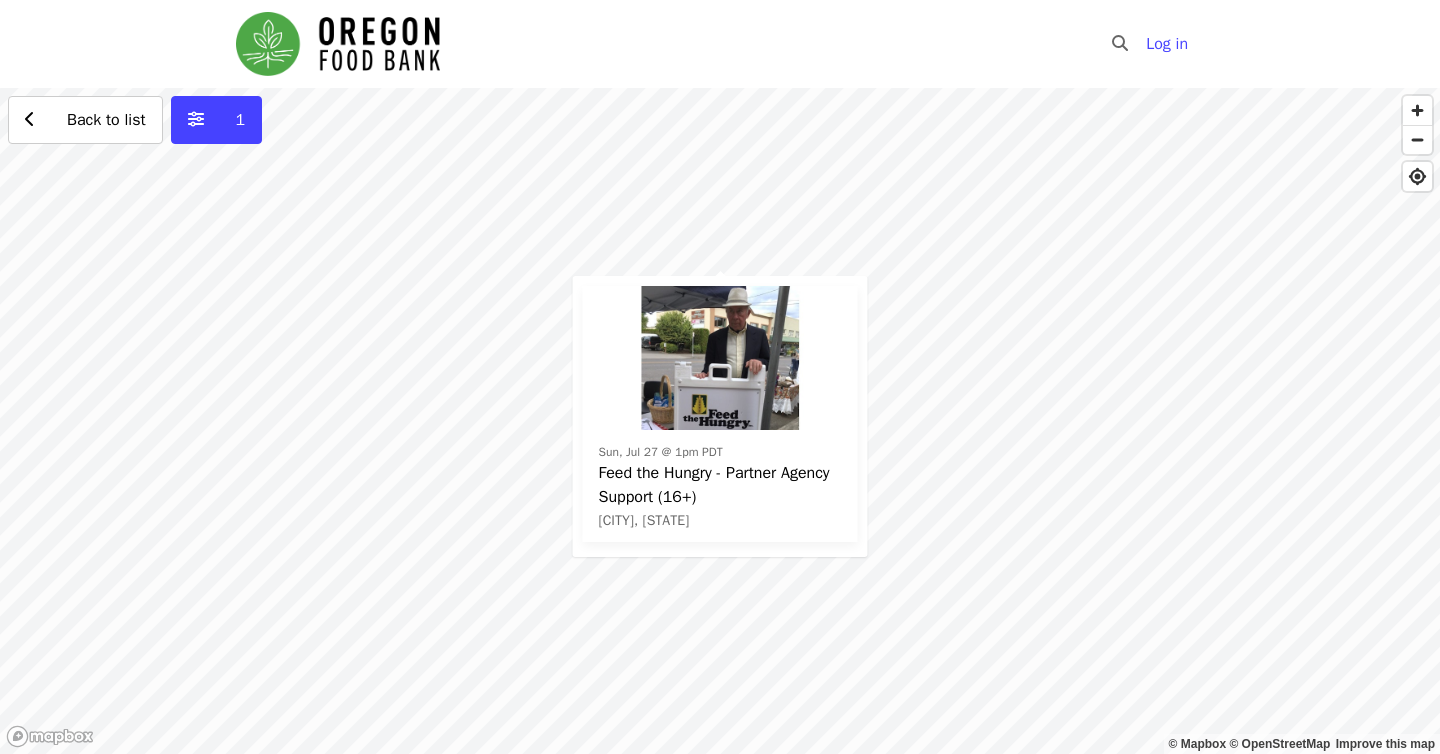 click on "Sun, Jul 27 @ 1pm PDT" at bounding box center (661, 452) 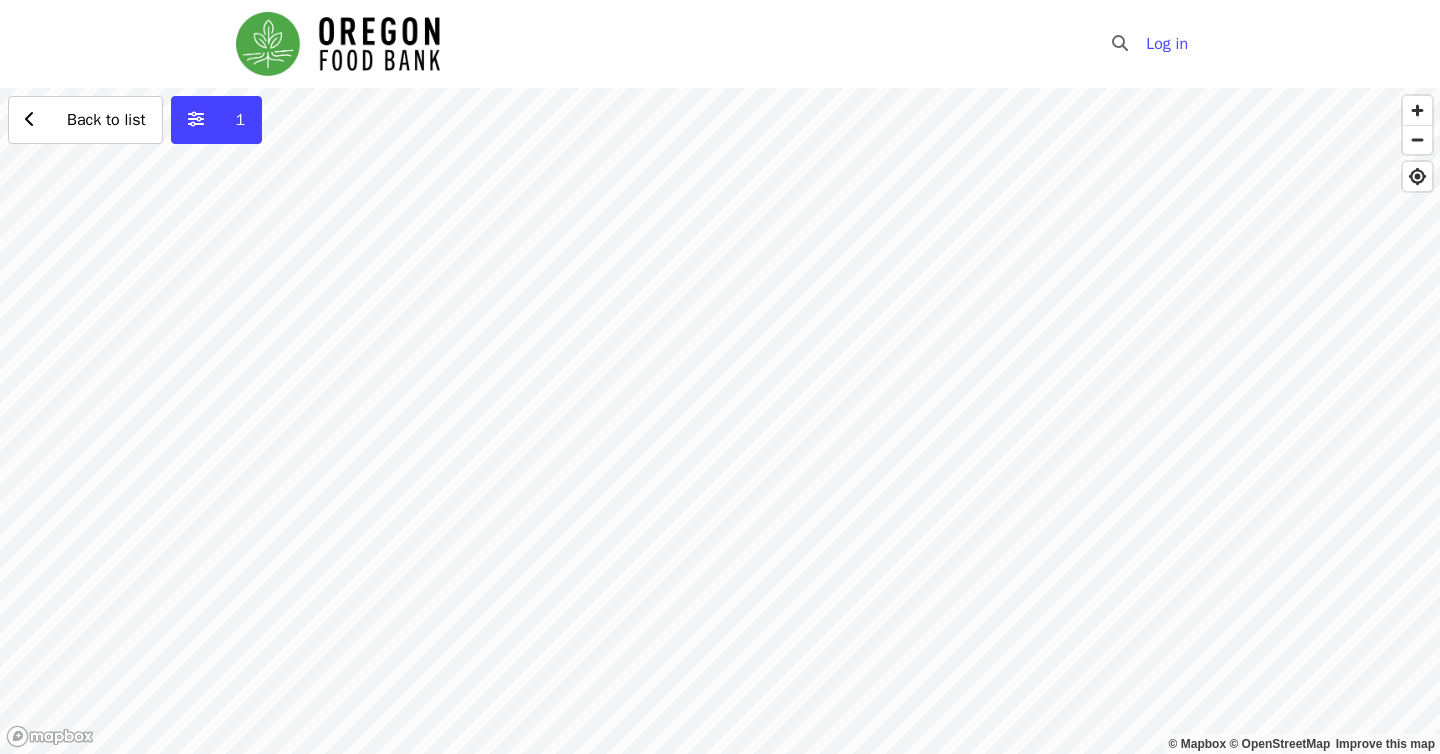 drag, startPoint x: 732, startPoint y: 180, endPoint x: 732, endPoint y: 404, distance: 224 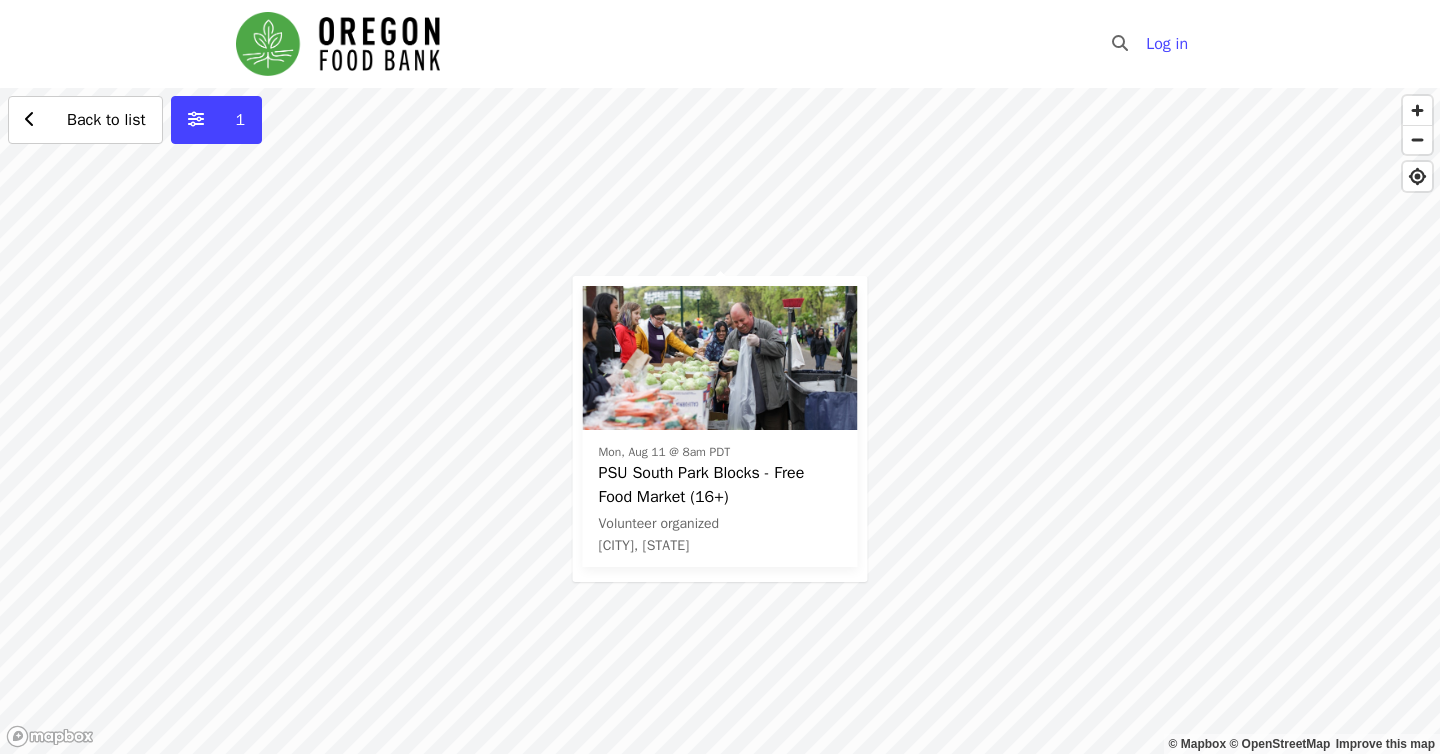 click on "Mon, Aug 11 @ 8am PDT PSU South Park Blocks - Free Food Market (16+) Volunteer organized Portland, OR Back to list 1" at bounding box center [720, 421] 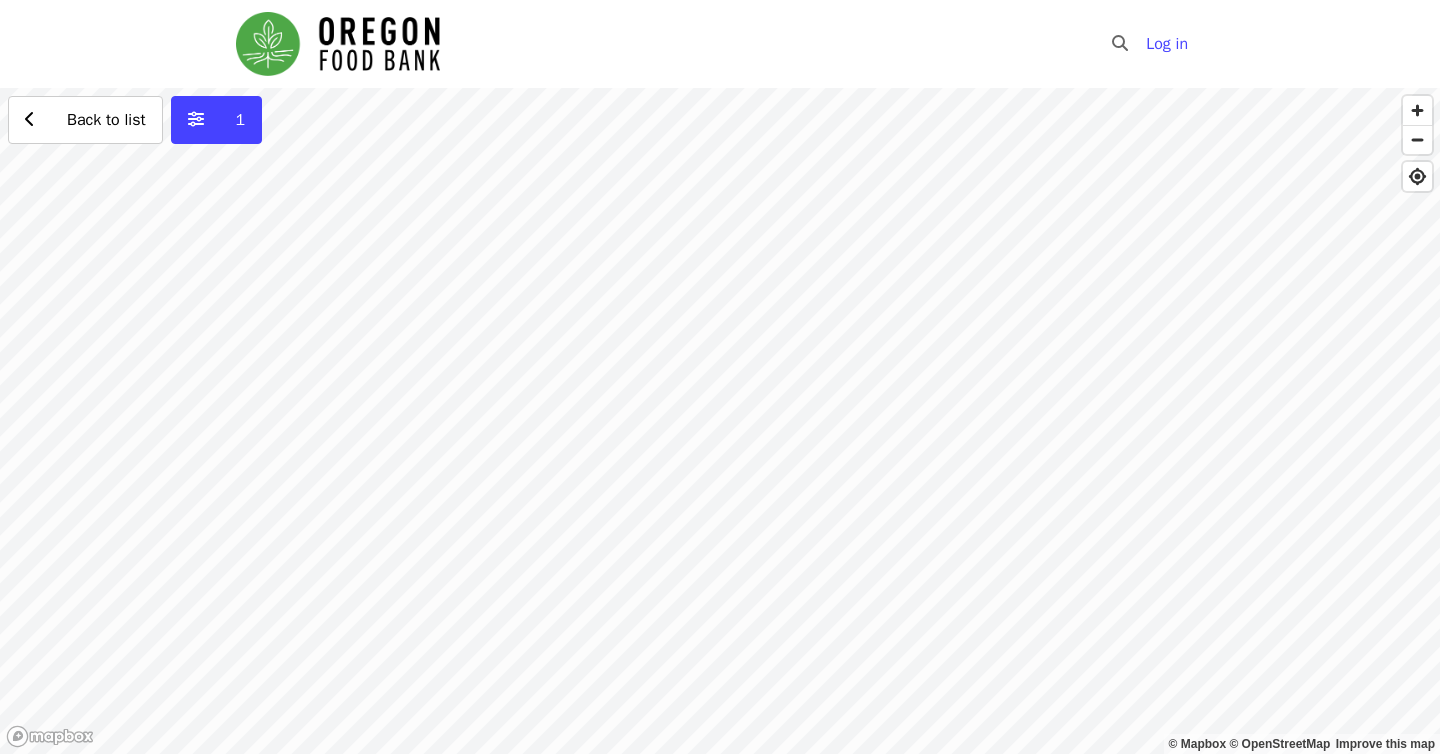 click on "Back to list 1" at bounding box center [720, 421] 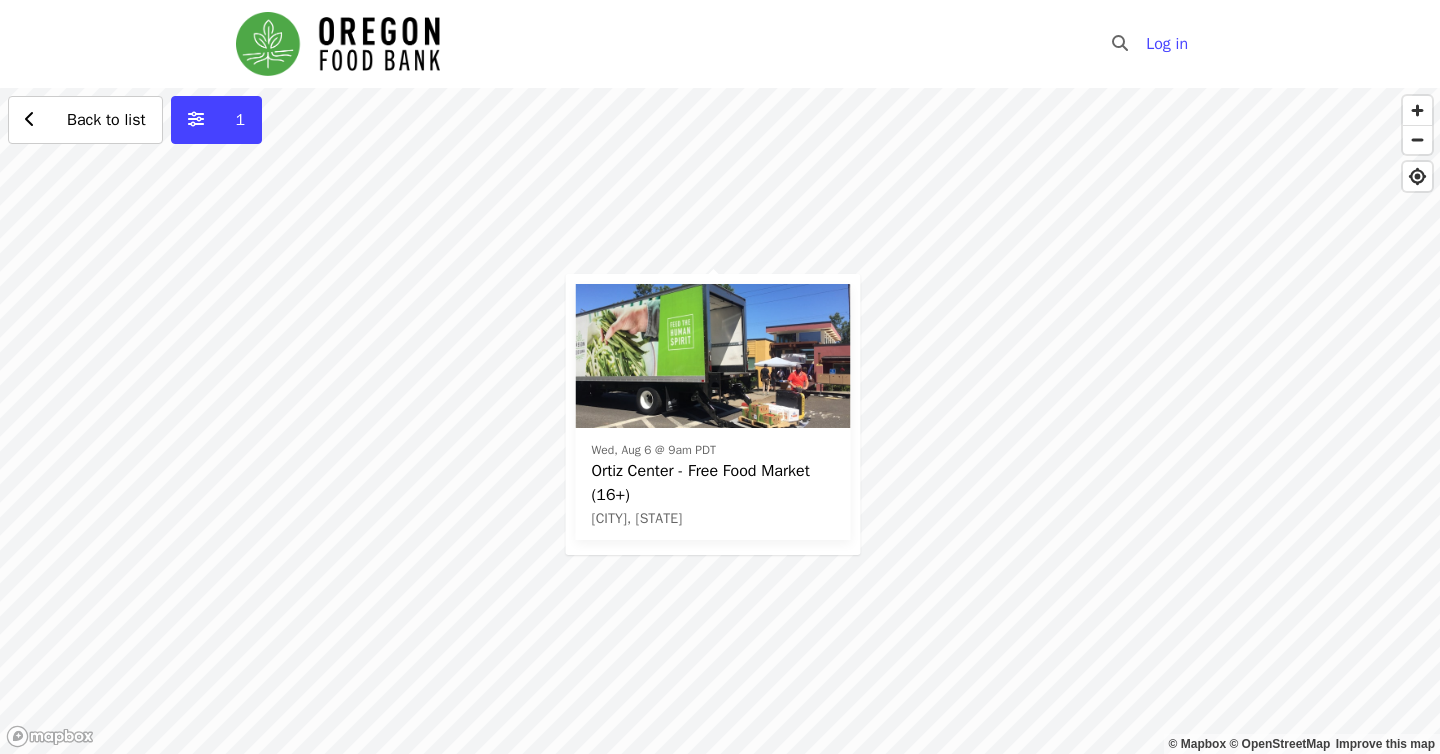drag, startPoint x: 1022, startPoint y: 553, endPoint x: 837, endPoint y: 290, distance: 321.54938 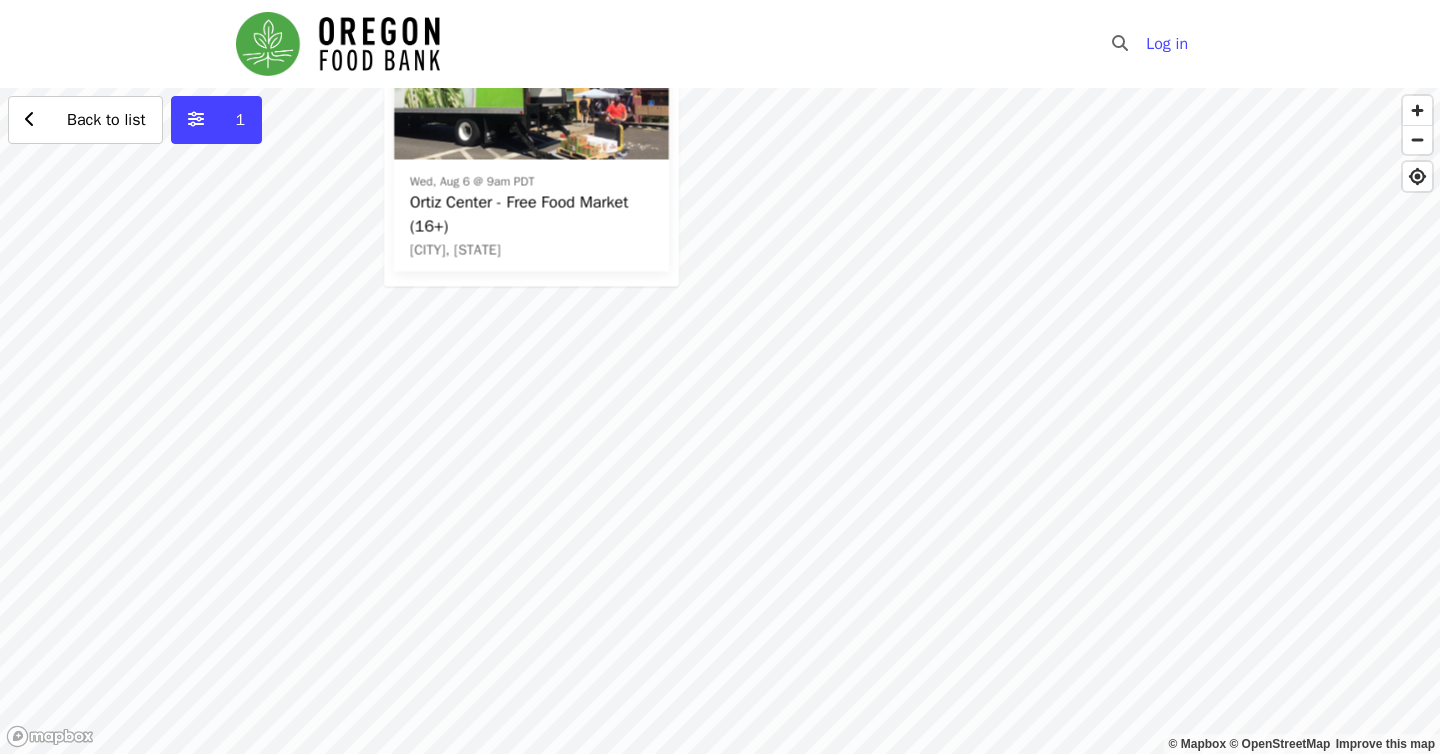 click on "Wed, Aug 6 @ 9am PDT Ortiz Center - Free Food Market (16+) Portland, OR Back to list 1" at bounding box center [720, 421] 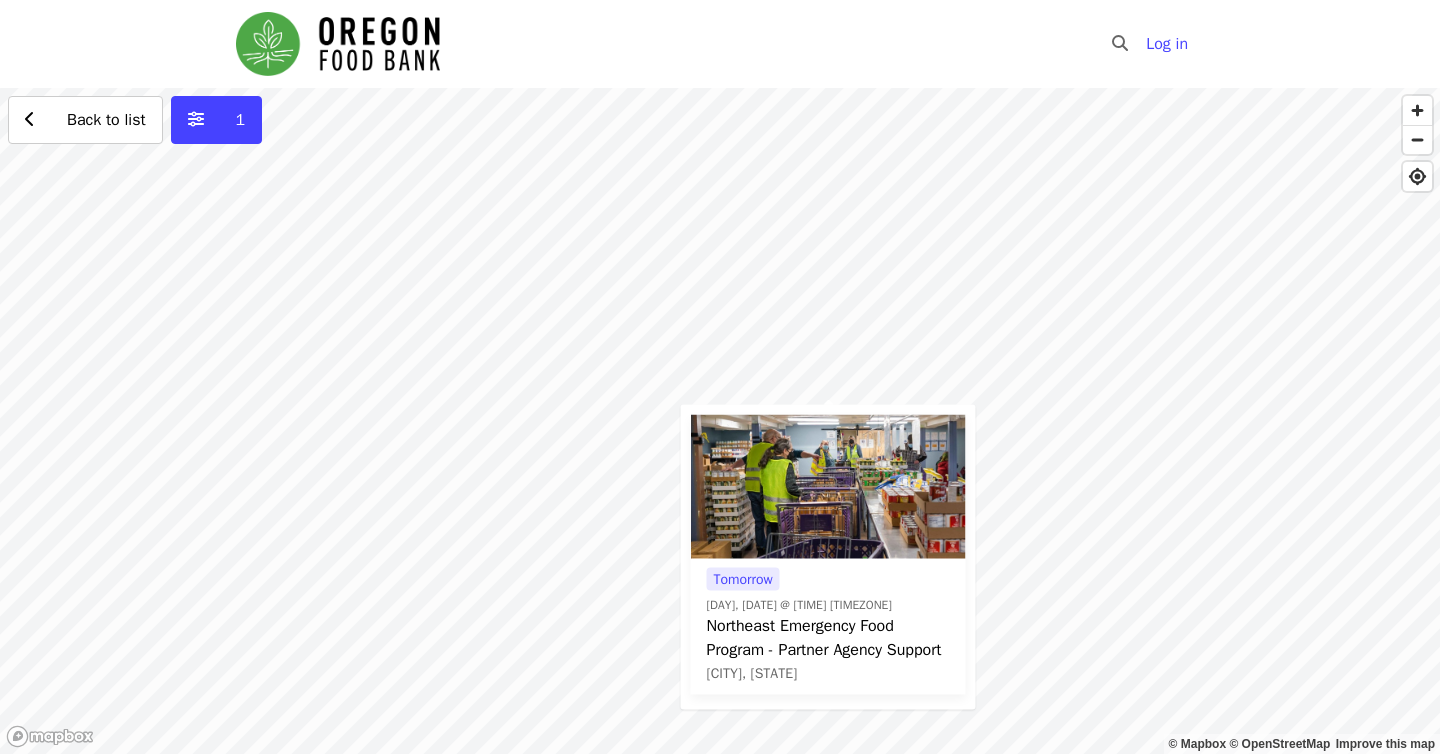 click on "Tomorrow Thu, Jul 17 @ 9am PDT Northeast Emergency Food Program - Partner Agency Support Portland, OR Back to list 1" at bounding box center [720, 421] 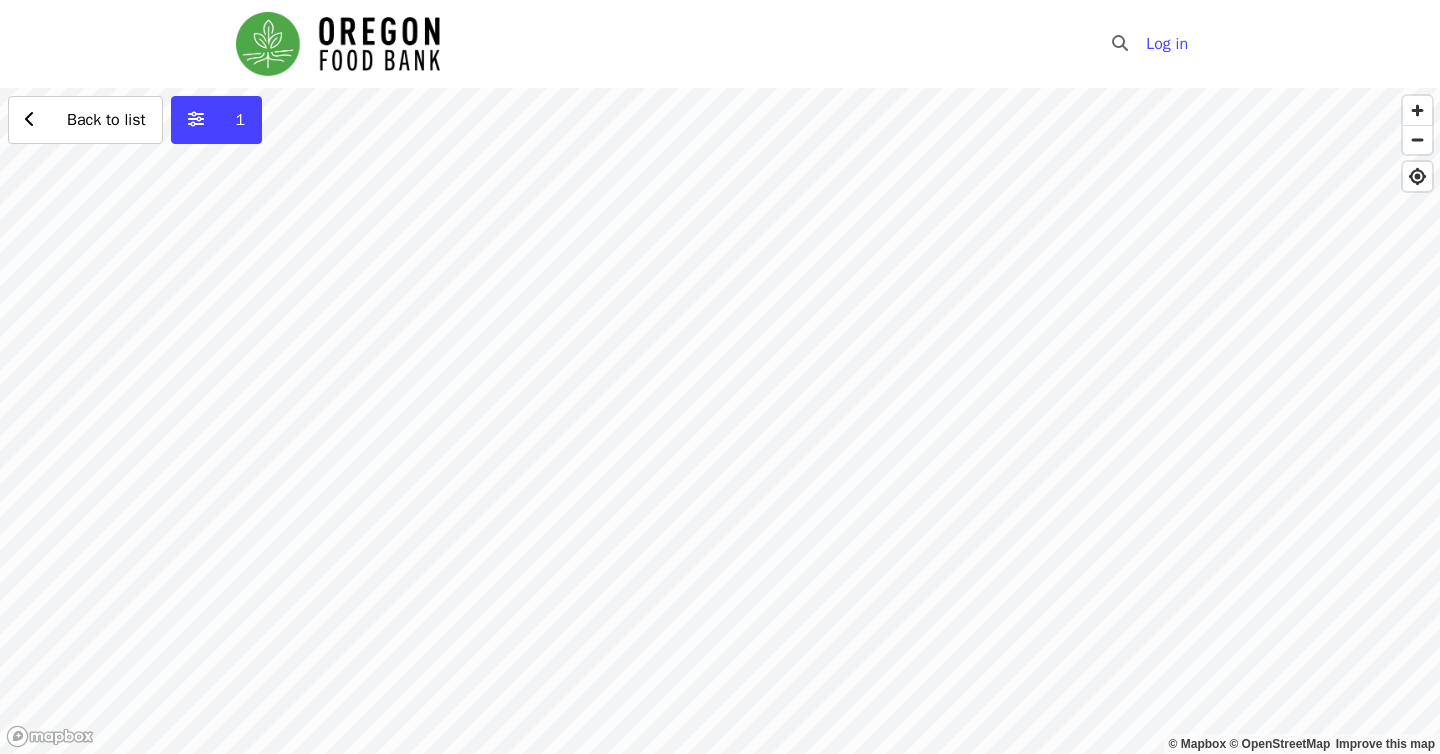 click on "Back to list 1" at bounding box center [720, 421] 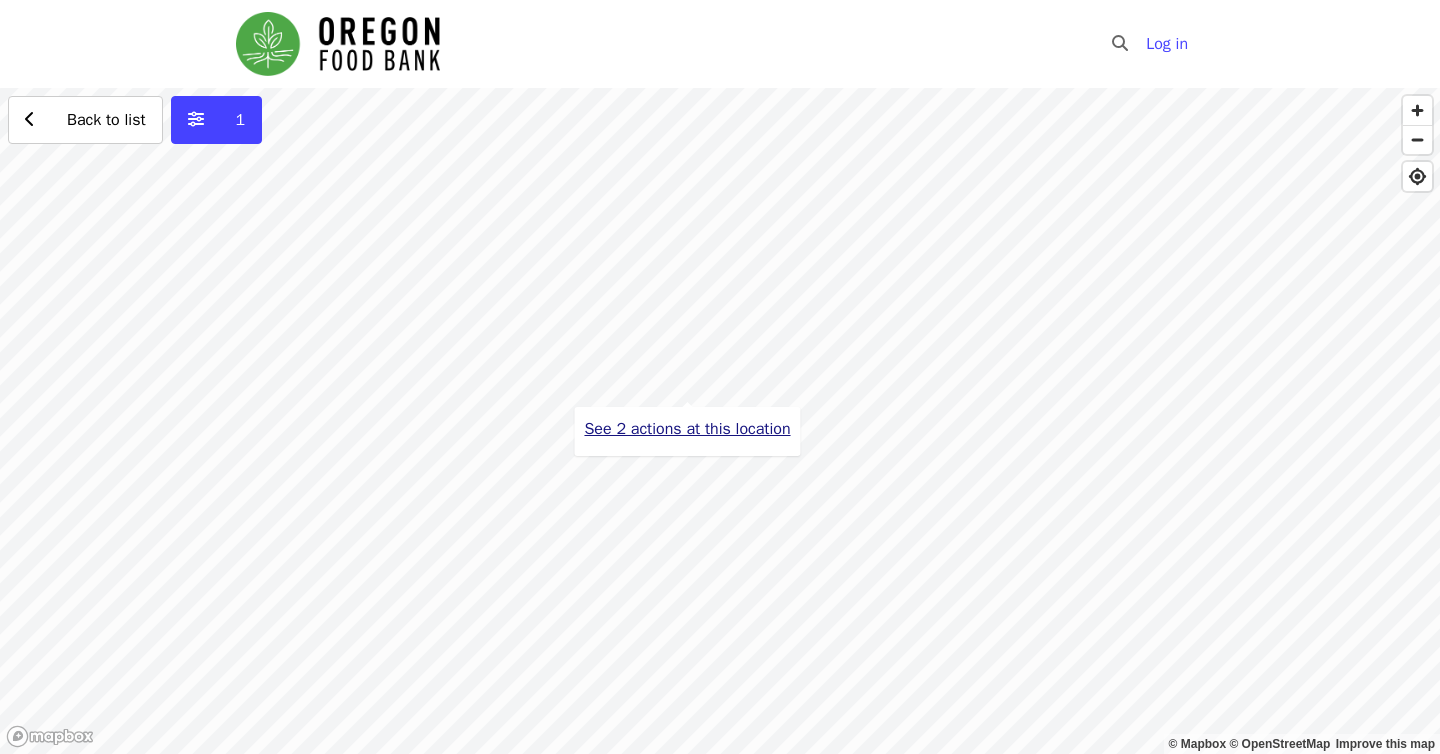 click on "See 2 actions at this location" at bounding box center [687, 429] 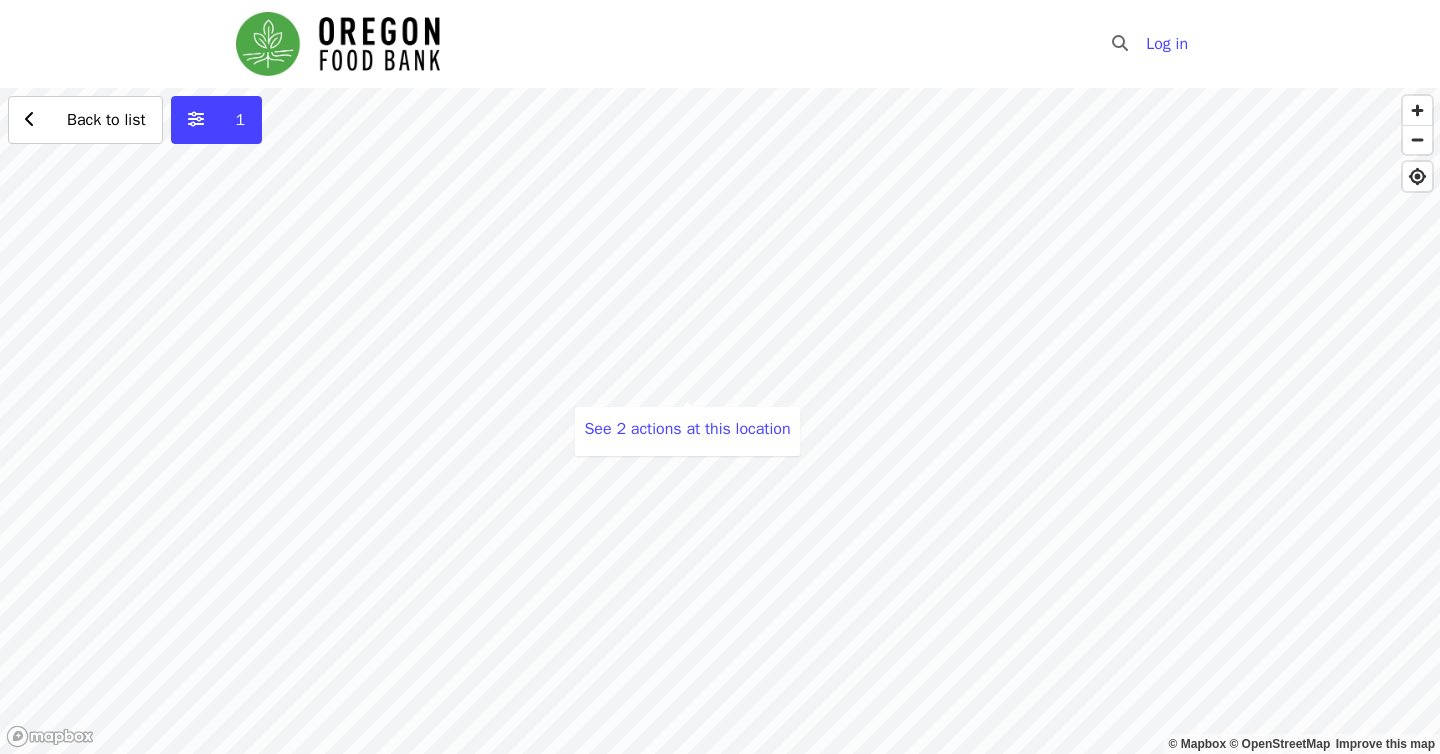click on "See 2 actions at this location Back to list 1" at bounding box center (720, 421) 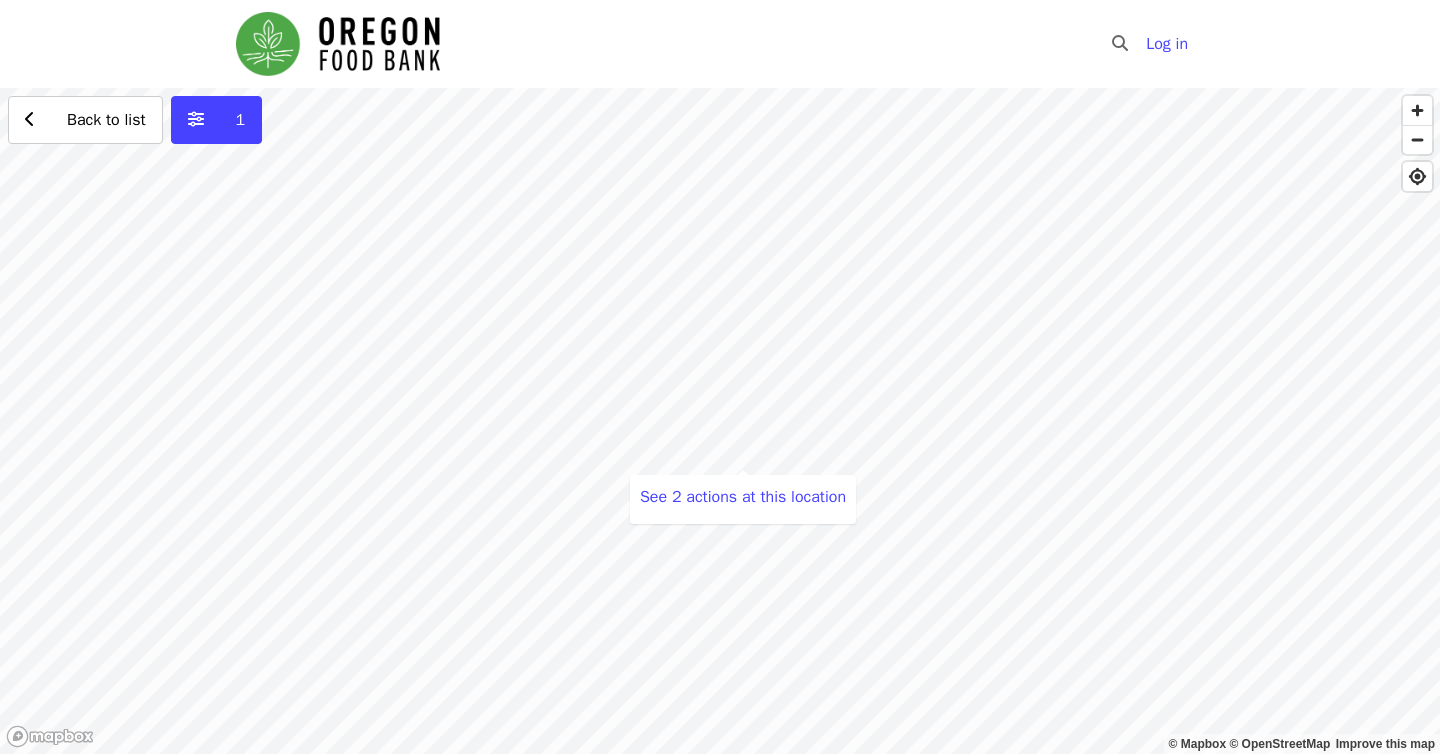 click on "See 2 actions at this location Back to list 1" at bounding box center [720, 421] 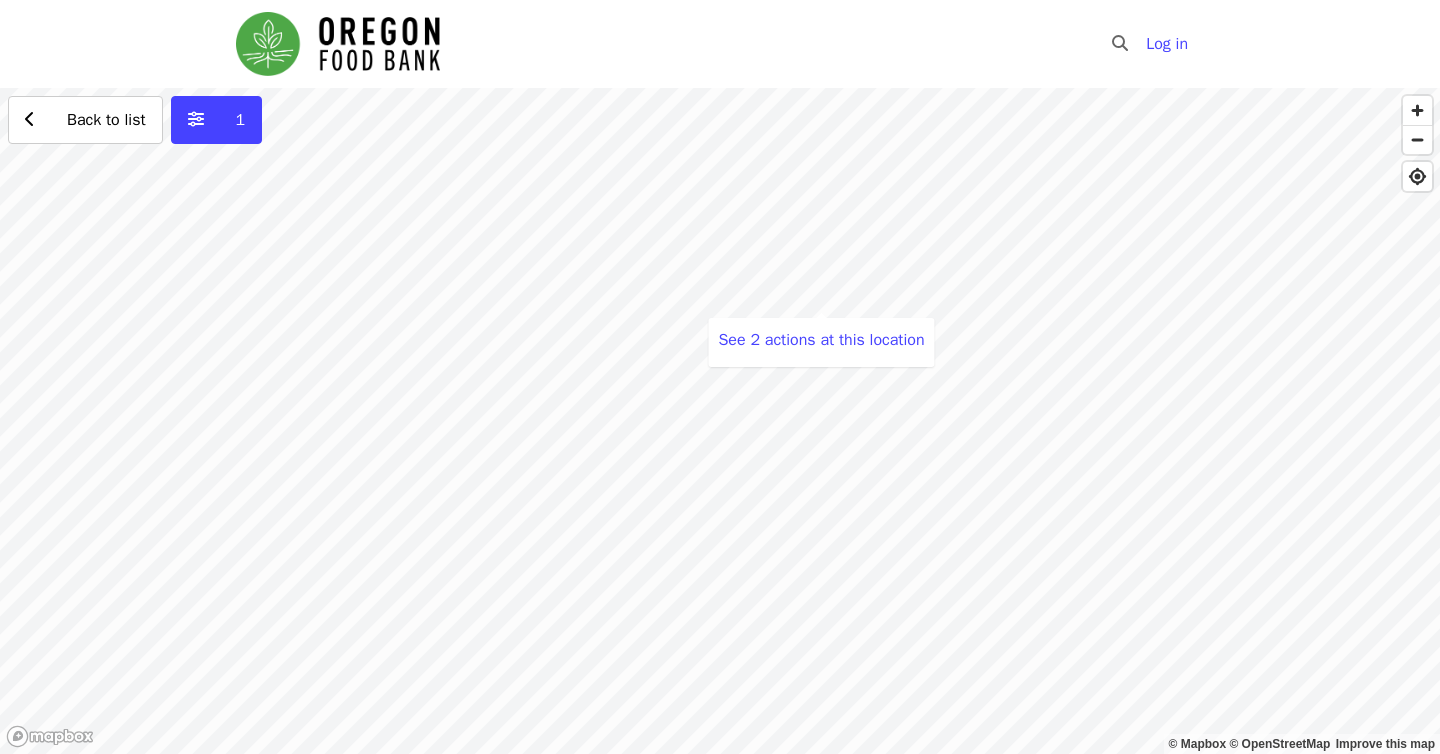 click on "See 2 actions at this location Back to list 1" at bounding box center [720, 421] 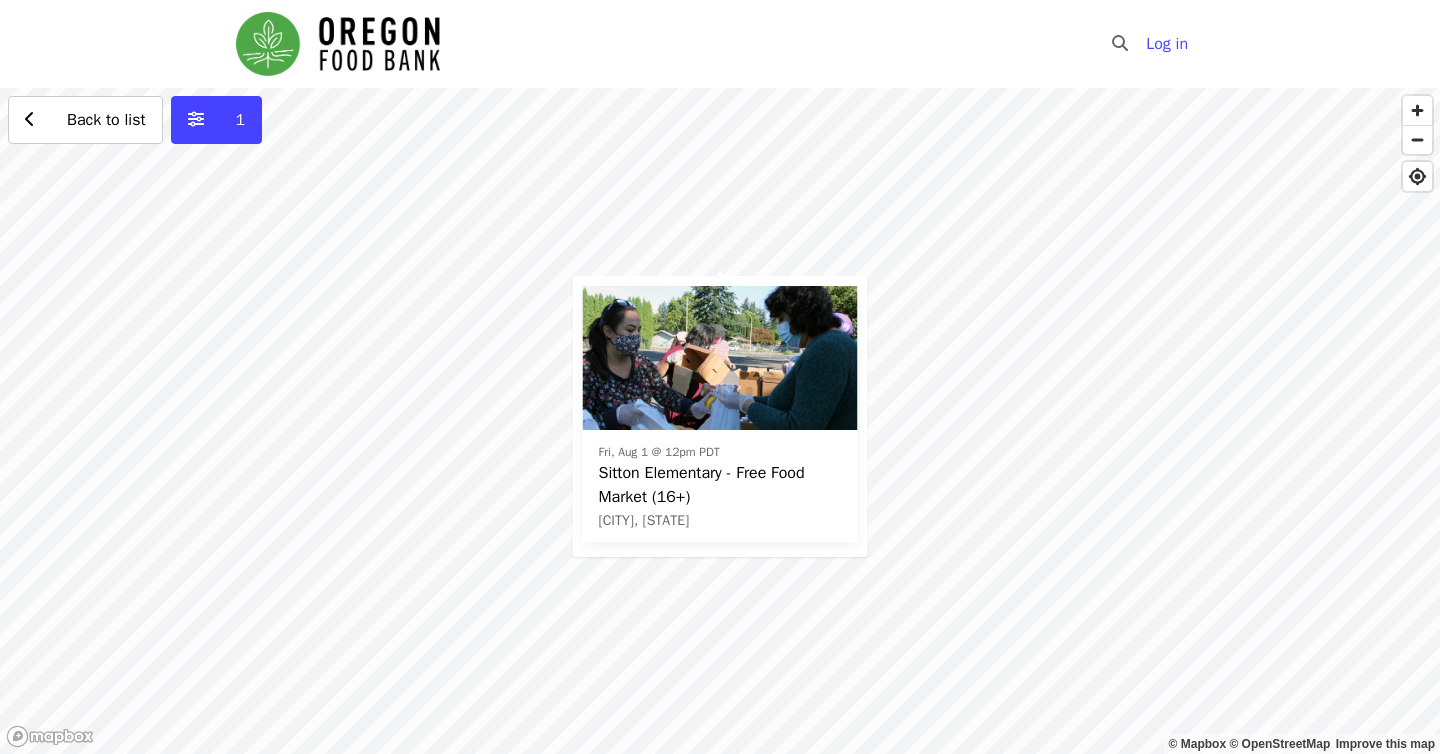 click on "Fri, Aug 1 @ 12pm PDT Sitton Elementary - Free Food Market (16+) Portland, OR Back to list 1" at bounding box center (720, 421) 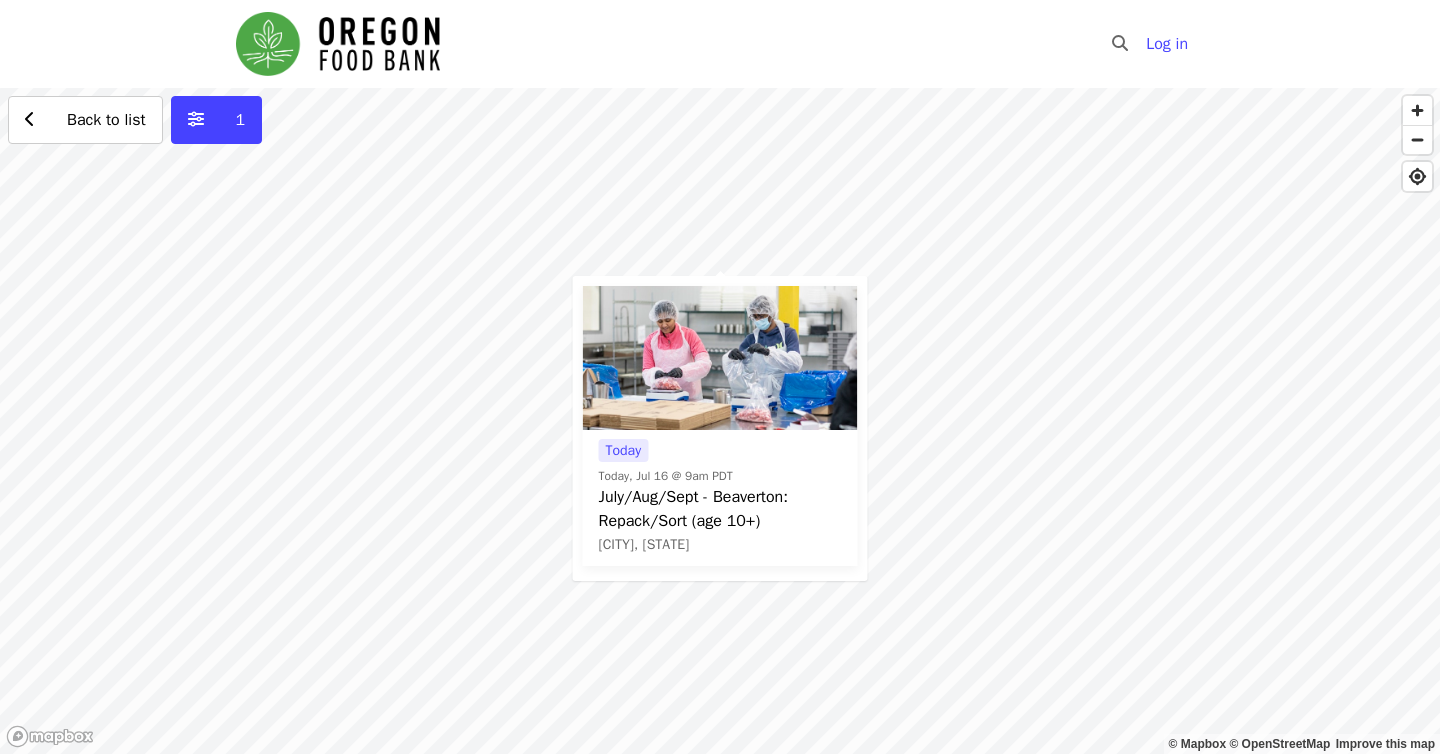 click on "Today Today, Jul 16 @ 9am PDT July/Aug/Sept - Beaverton: Repack/Sort (age 10+) Beaverton, OR Back to list 1" at bounding box center (720, 421) 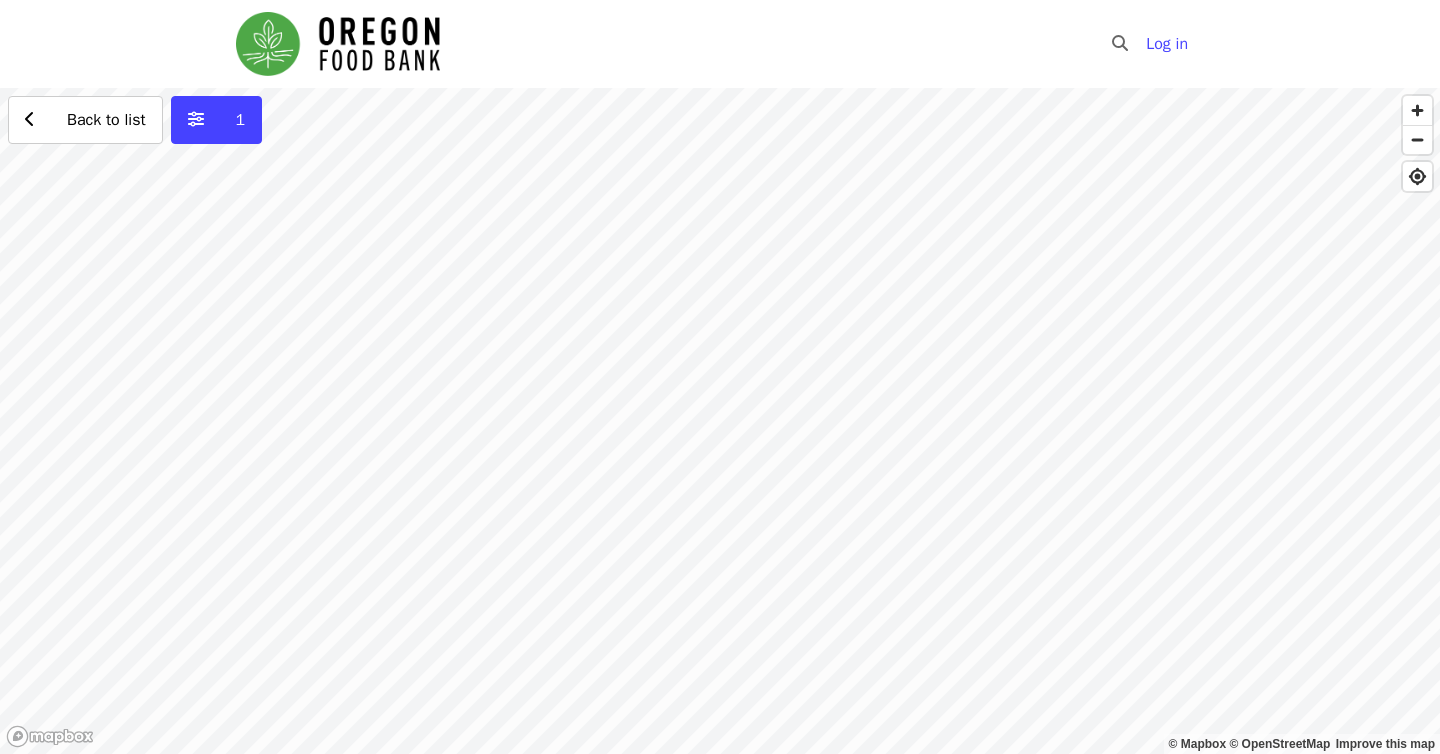 drag, startPoint x: 905, startPoint y: 649, endPoint x: 541, endPoint y: 492, distance: 396.4152 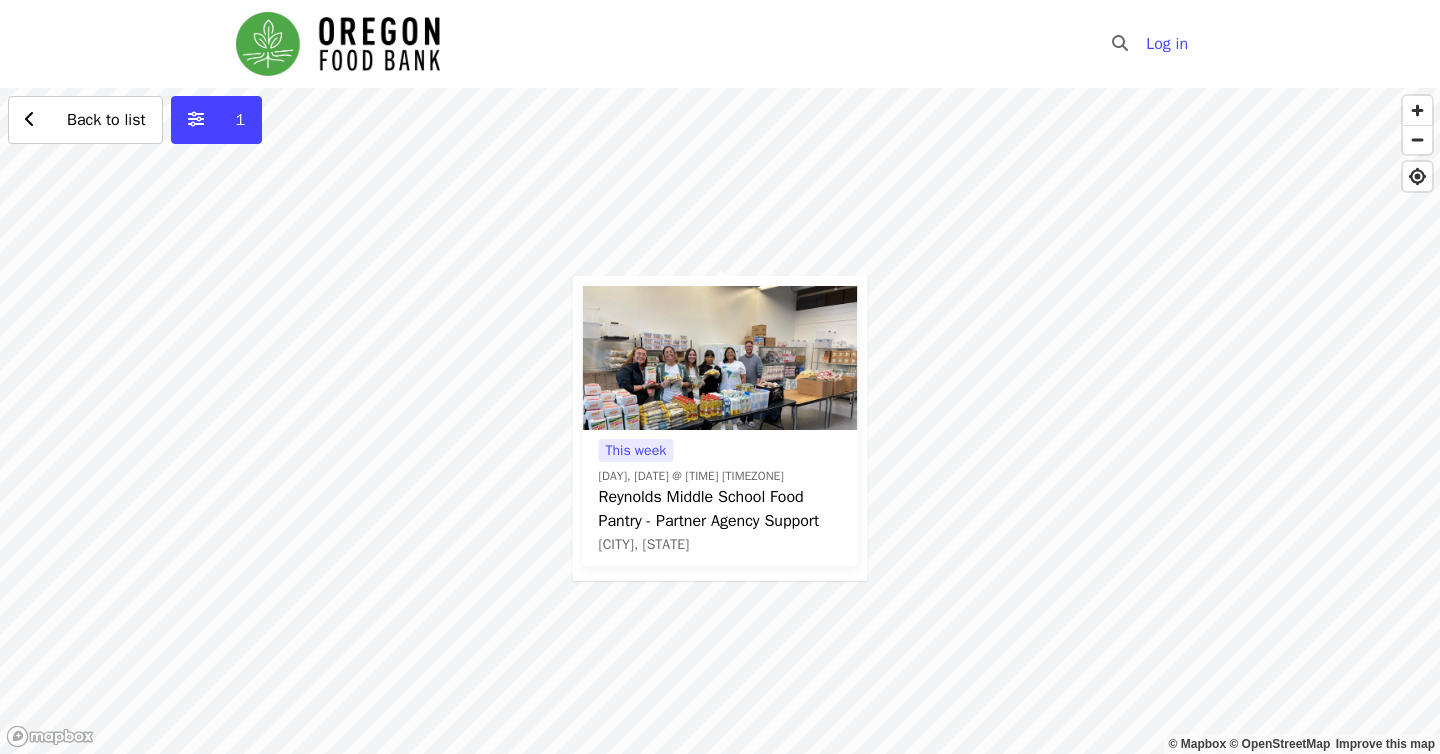 click on "This week Fri, Jul 18 @ 1:30pm PDT Reynolds Middle School Food Pantry - Partner Agency Support Fairview, OR Back to list 1" at bounding box center (720, 421) 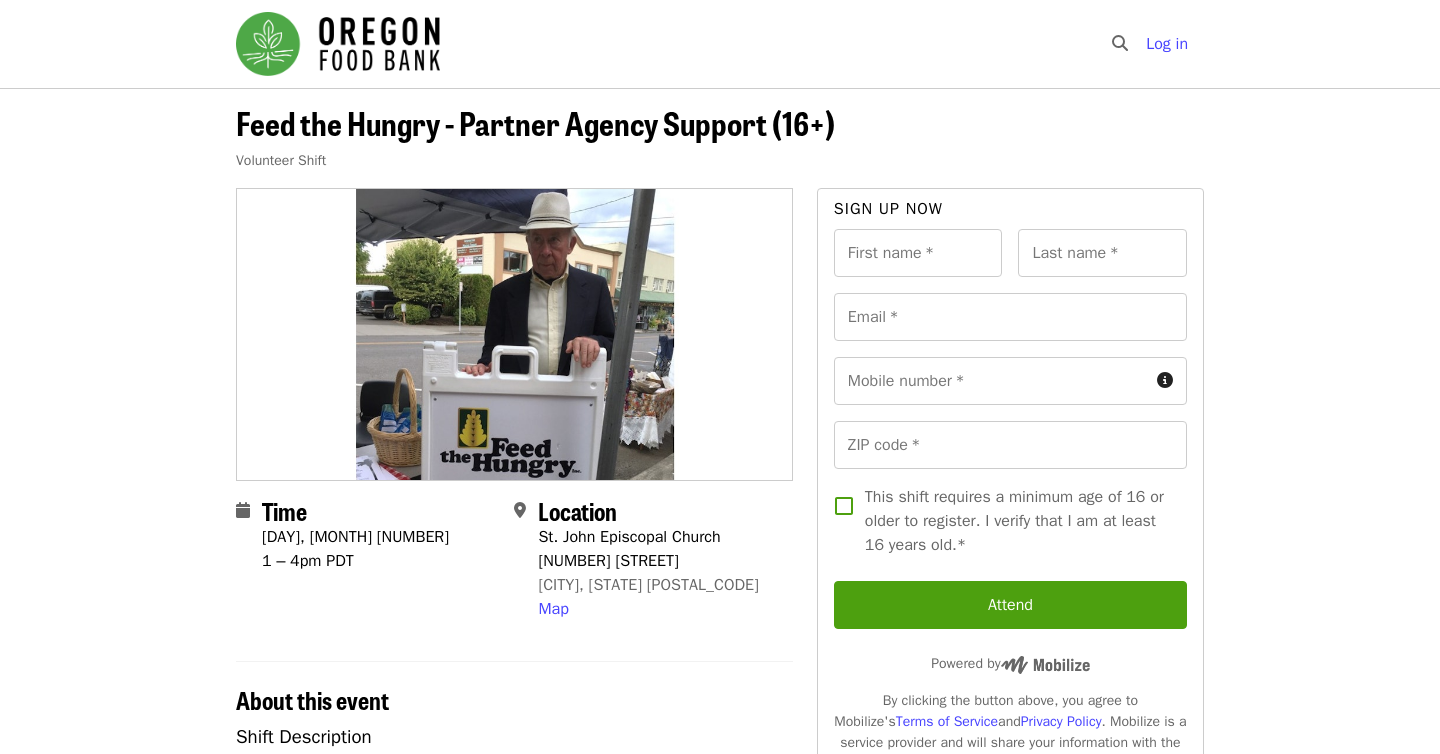 scroll, scrollTop: 0, scrollLeft: 0, axis: both 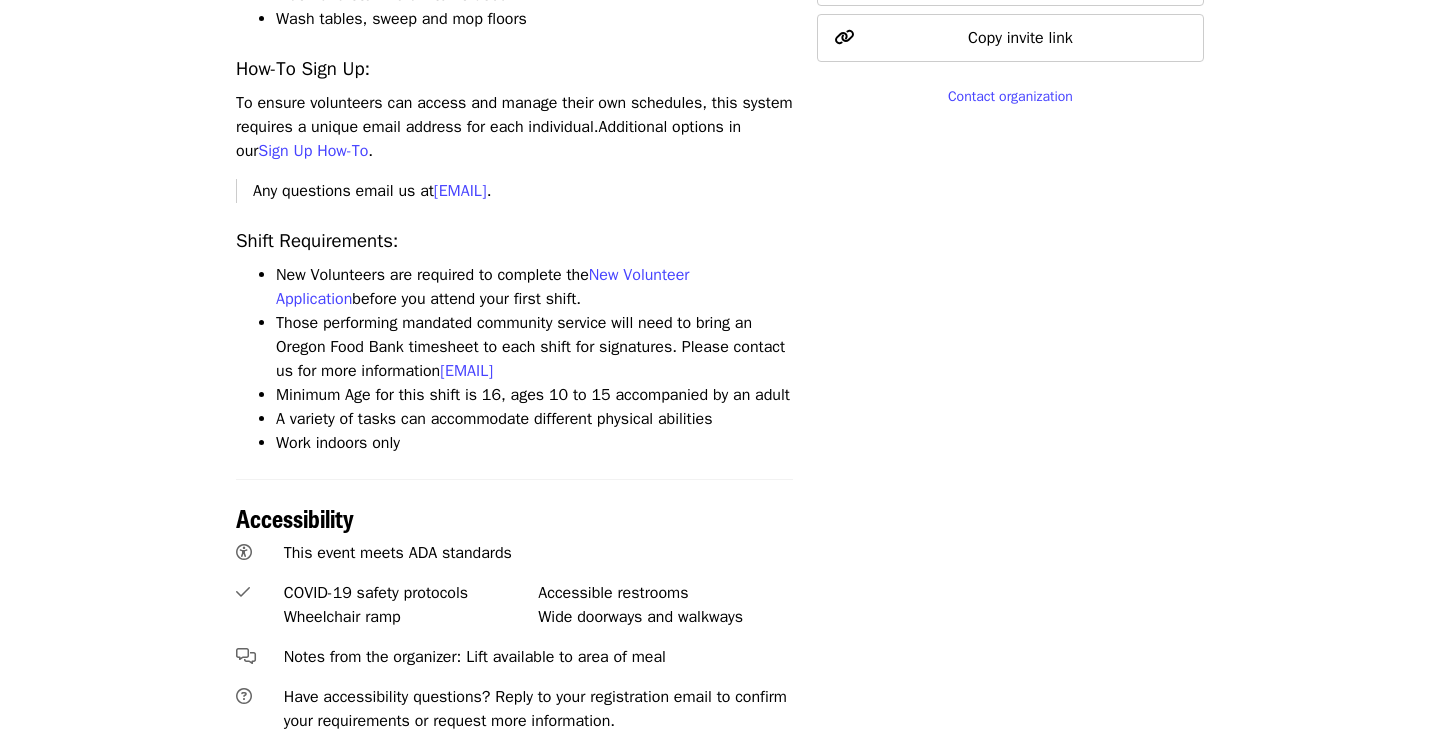 click on "Time Sunday, July 27 1 – 4pm PDT Location St. John Episcopal Church 2036 SE Jefferson St Milwaukie, OR 97222 Map About this event Shift Description
Feed The Hungry, Inc.  serves all that are hungry a restaurant-styled hot meal, providing hot meals to people who need them. Guests enjoy social time with beverages and snacks prior to the meal. Volunteer work indoors provides a meaningful way to engage in our mission. Your shift might entail one or more of the following tasks:
Washing and setting tables
Simple food preparation; individual servings of dessert, salad, fruit
Greeting people as they arrive and assisting with beverages
Dishing up of plates
Serving guests meals, salad, and dessert
Scraping plates and separating food and recyclable items
Wash and sterilize all items used
Wash tables, sweep and mop floors
How-To Sign Up:
To ensure volunteers can access and manage their own schedules, this system requires a unique email address for each individual.Additional options in our  ." at bounding box center (720, 217) 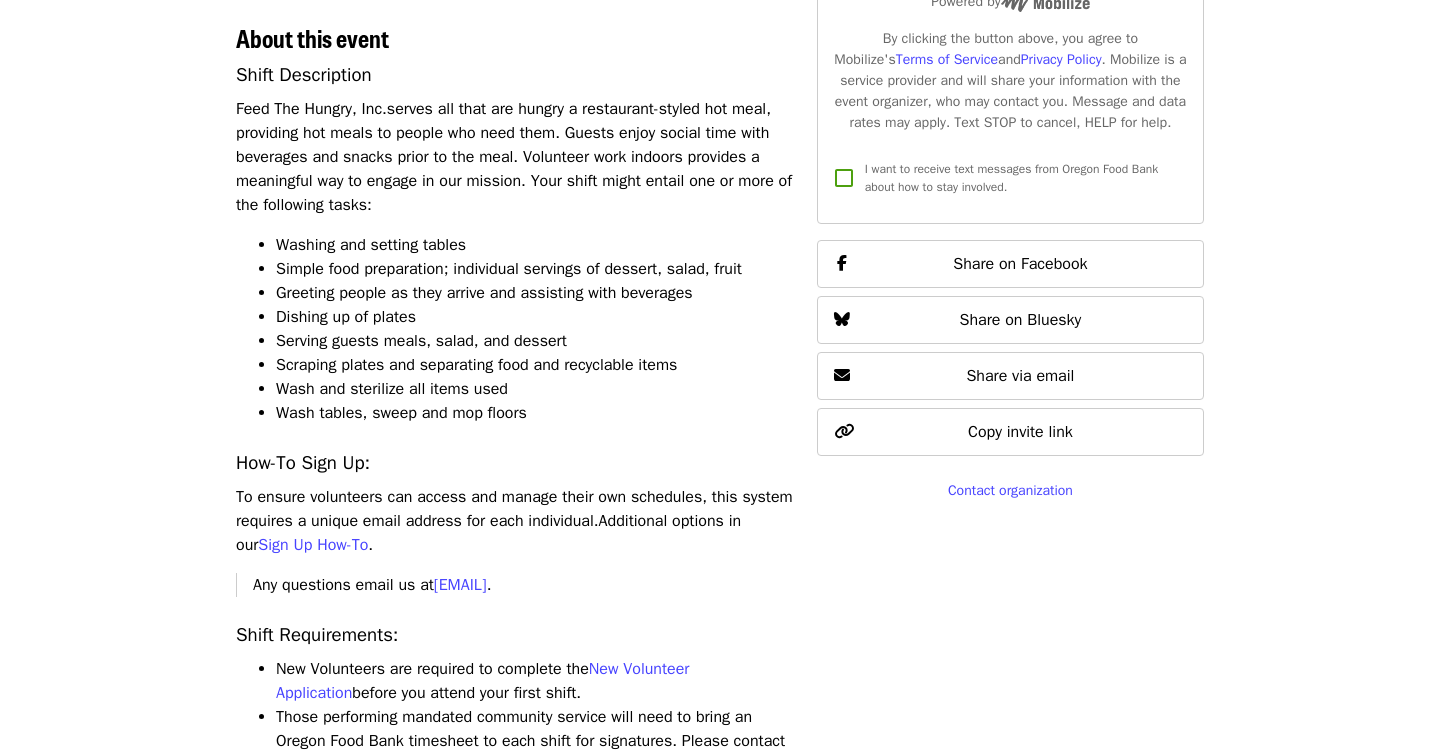scroll, scrollTop: 860, scrollLeft: 0, axis: vertical 